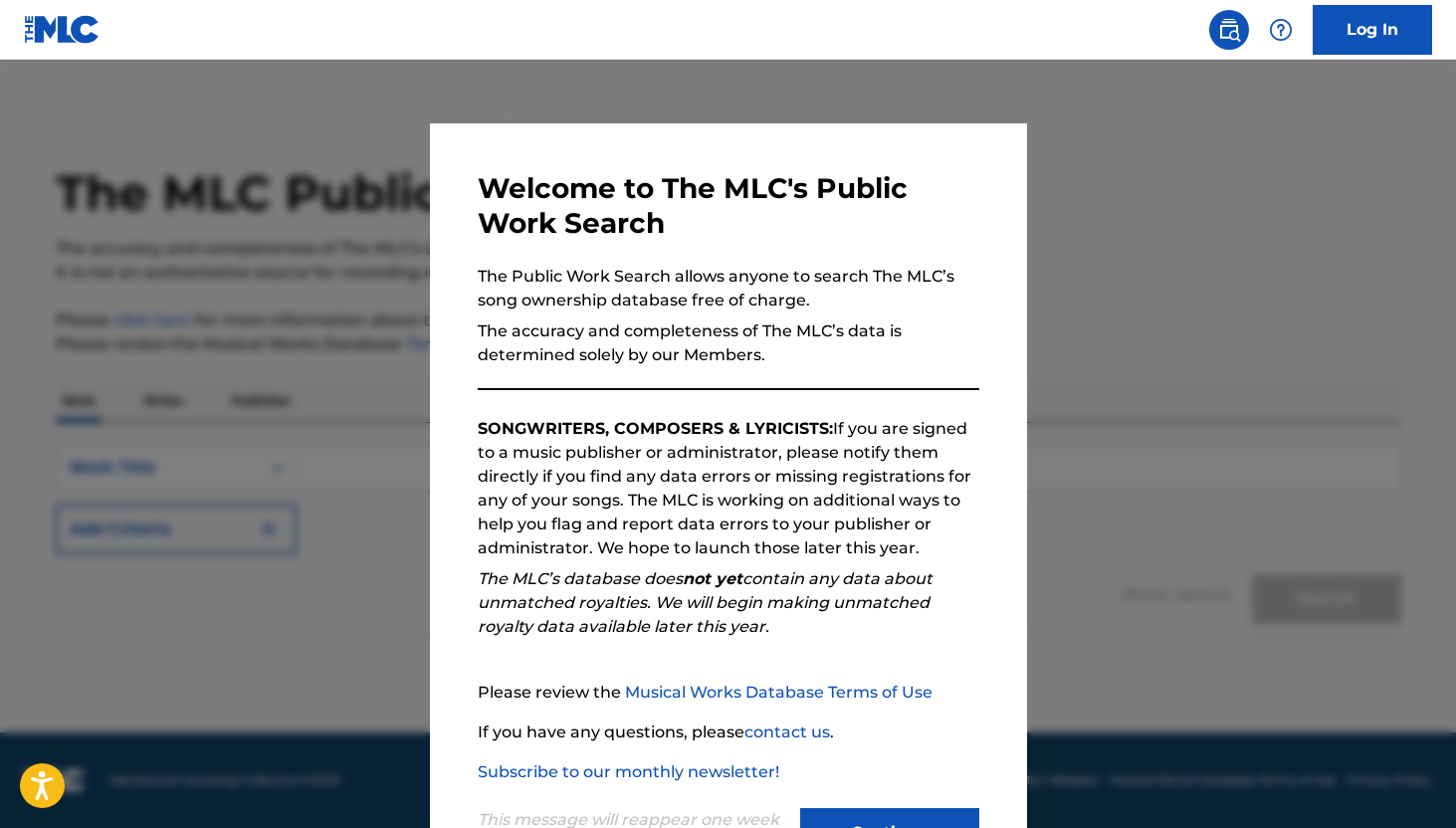 scroll, scrollTop: 0, scrollLeft: 0, axis: both 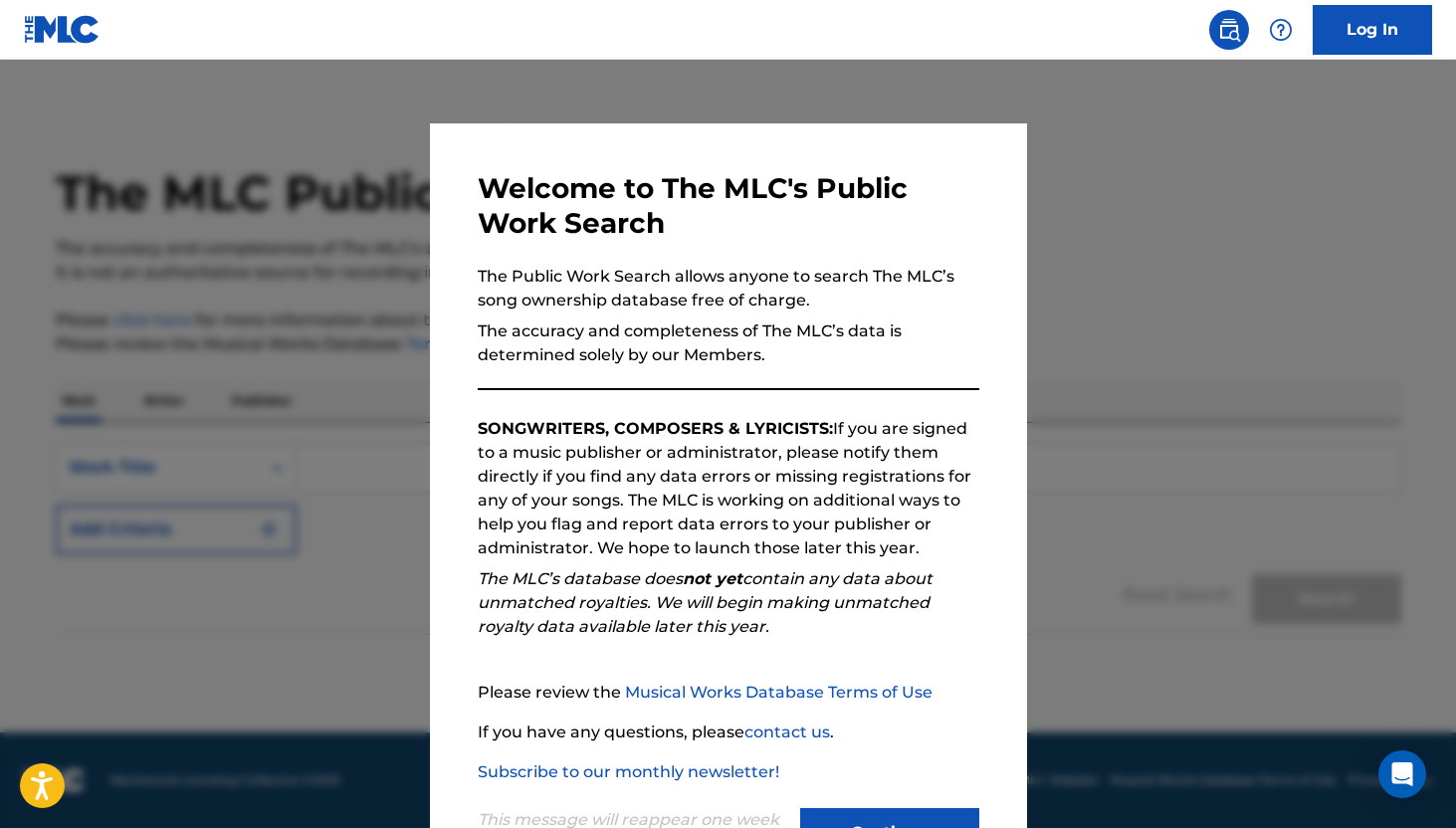 click at bounding box center [728, 474] 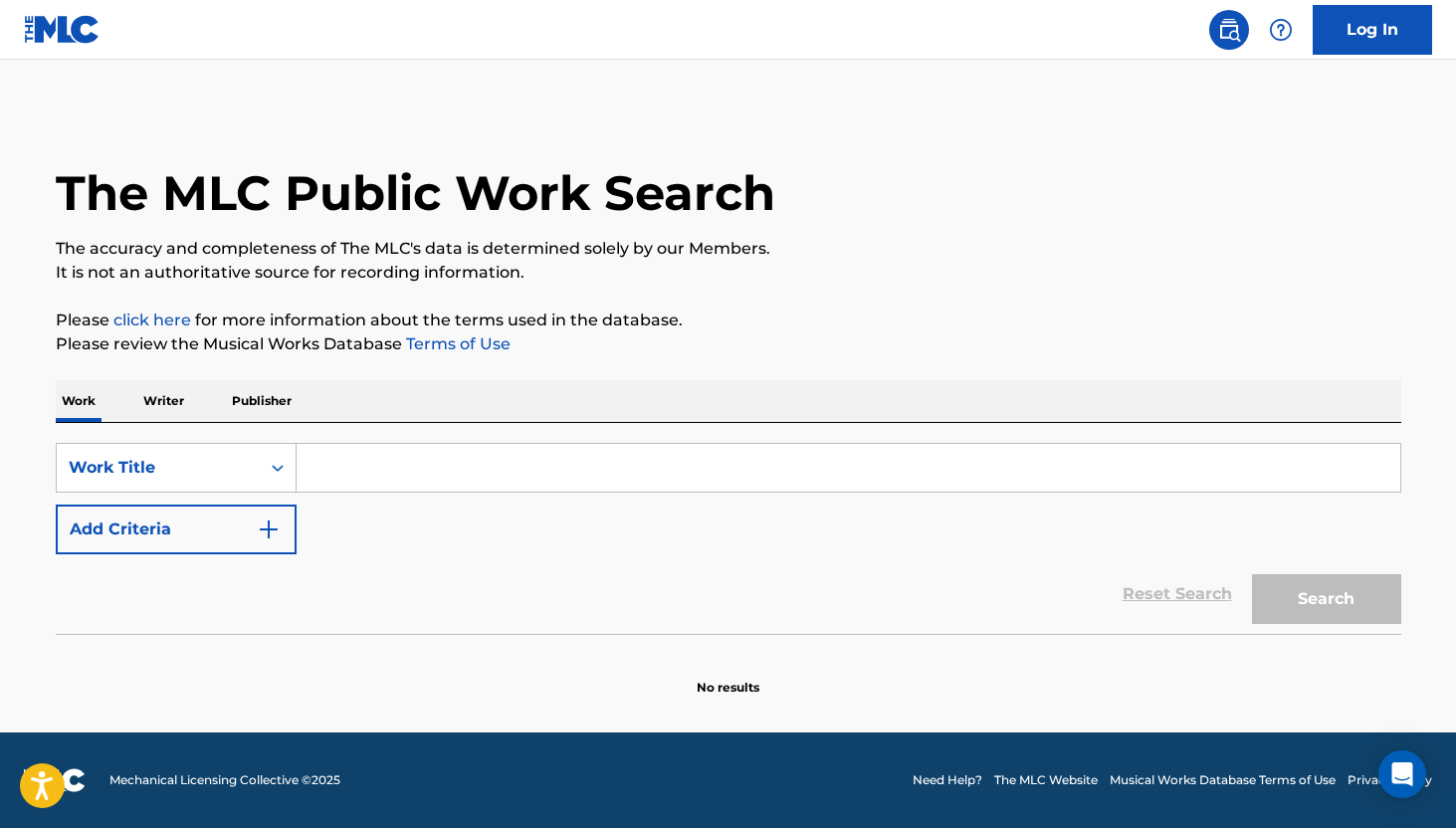 click at bounding box center (62, 29) 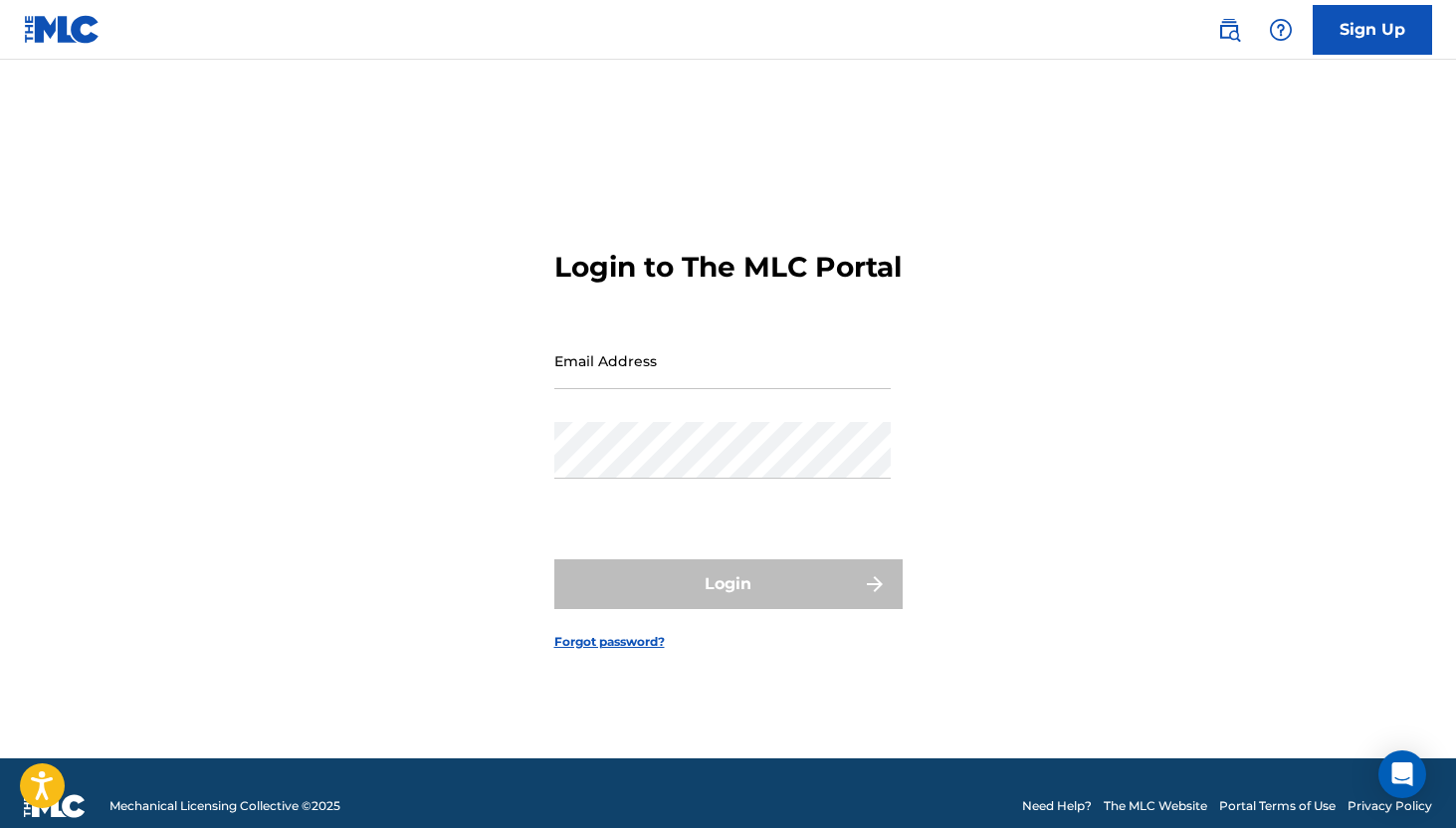 click on "Sign Up" at bounding box center [1372, 30] 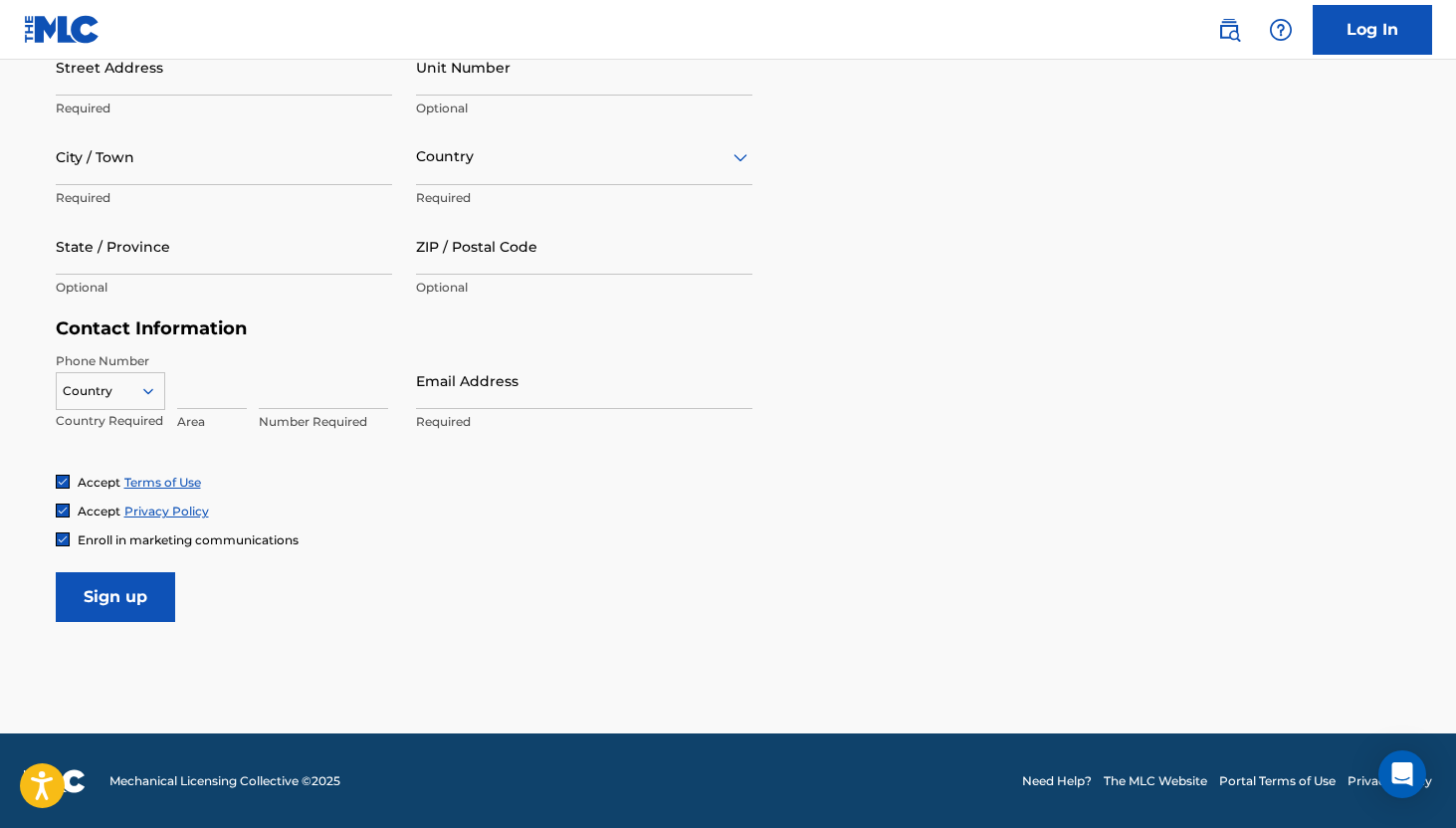 scroll, scrollTop: 0, scrollLeft: 0, axis: both 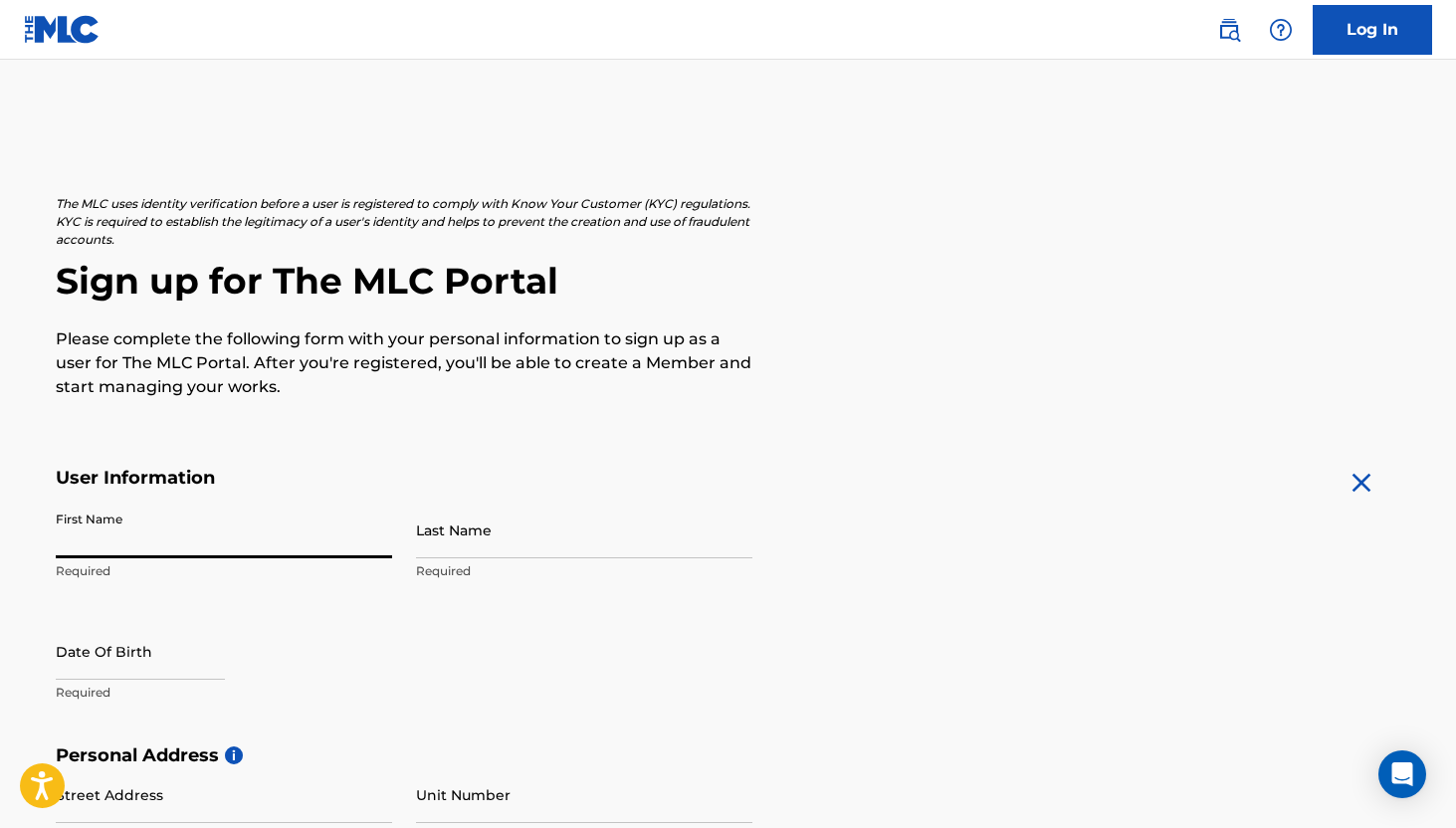 click on "First Name" at bounding box center (224, 529) 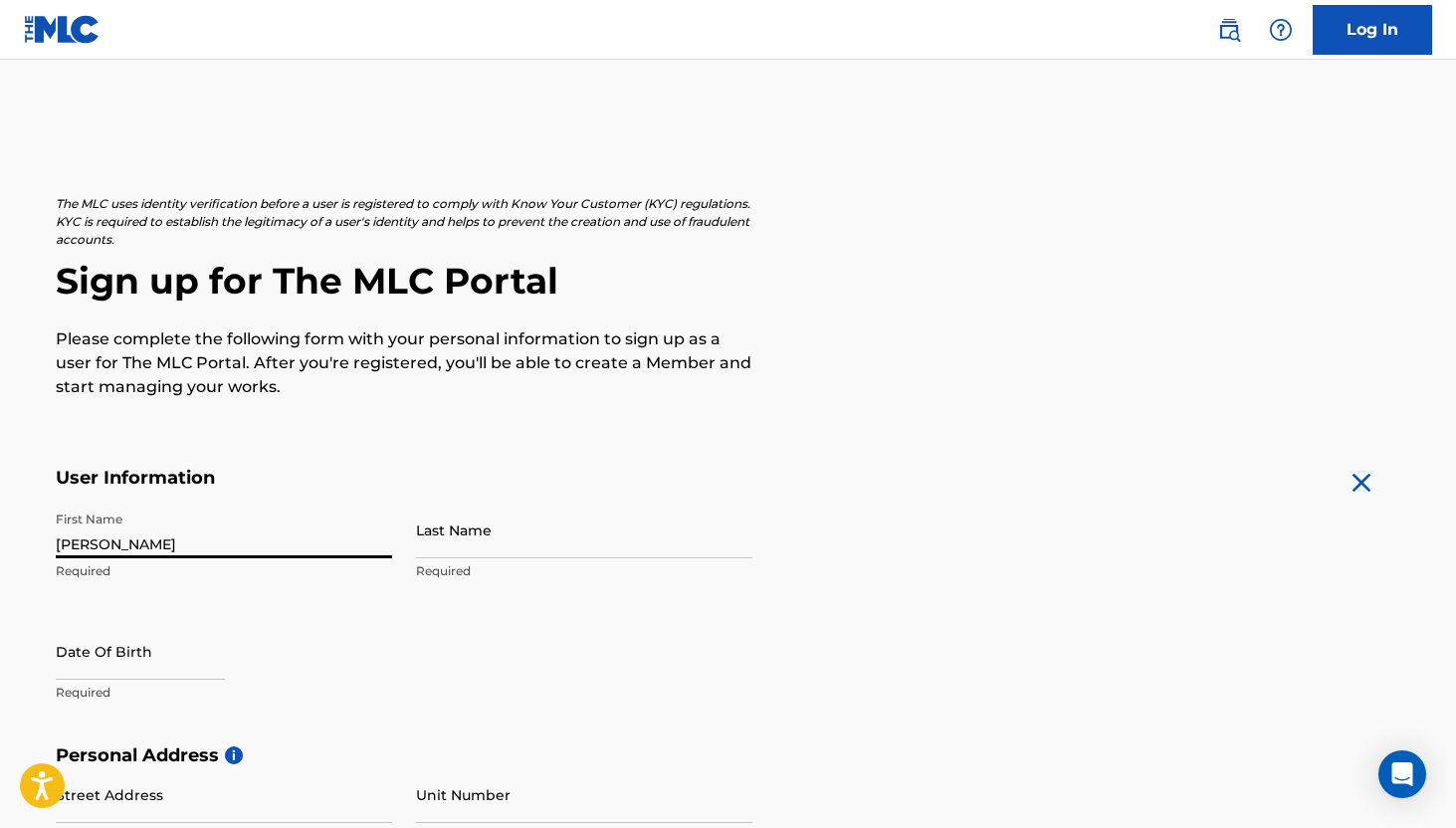 type on "[PERSON_NAME]" 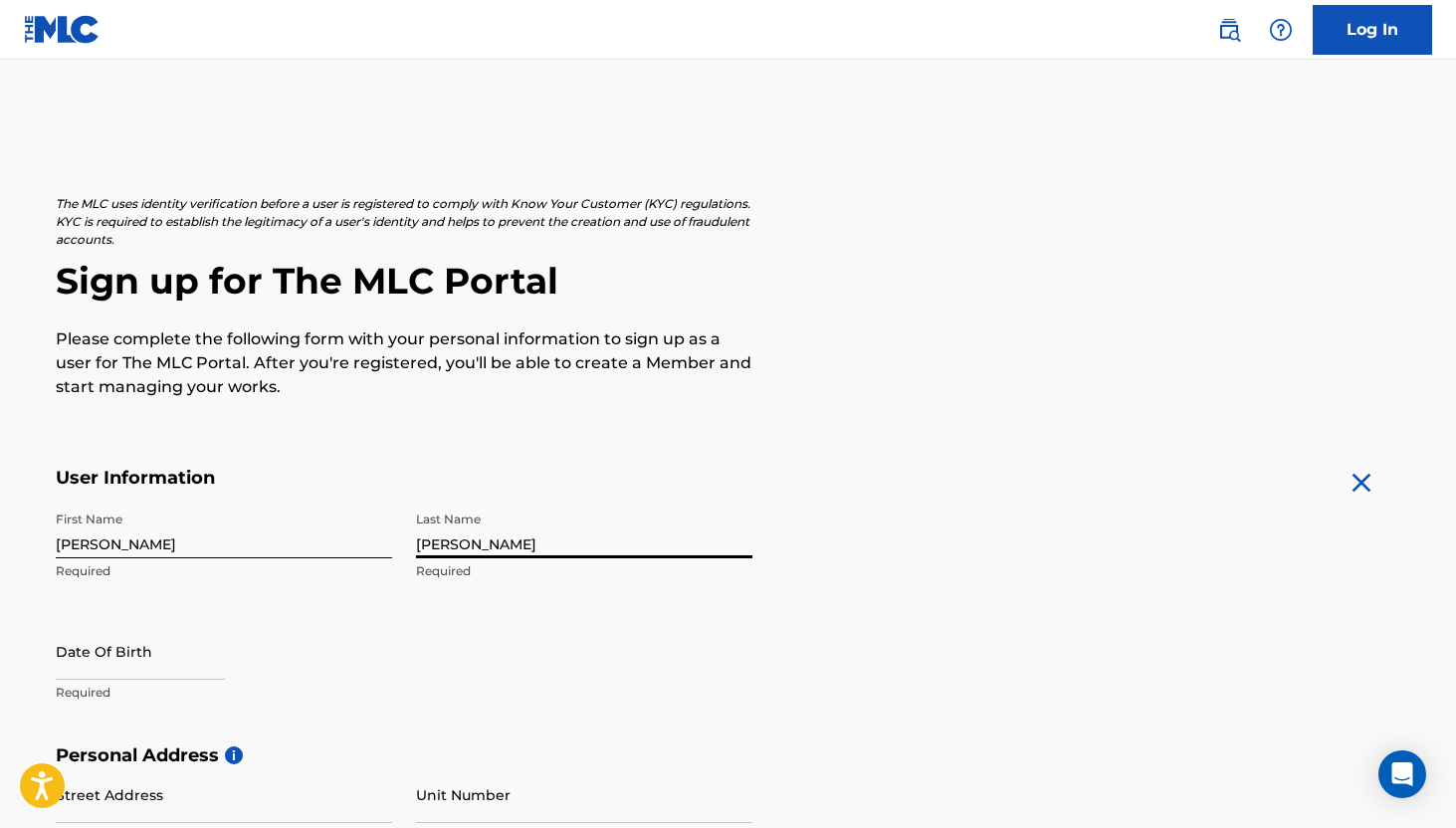 type on "[PERSON_NAME]" 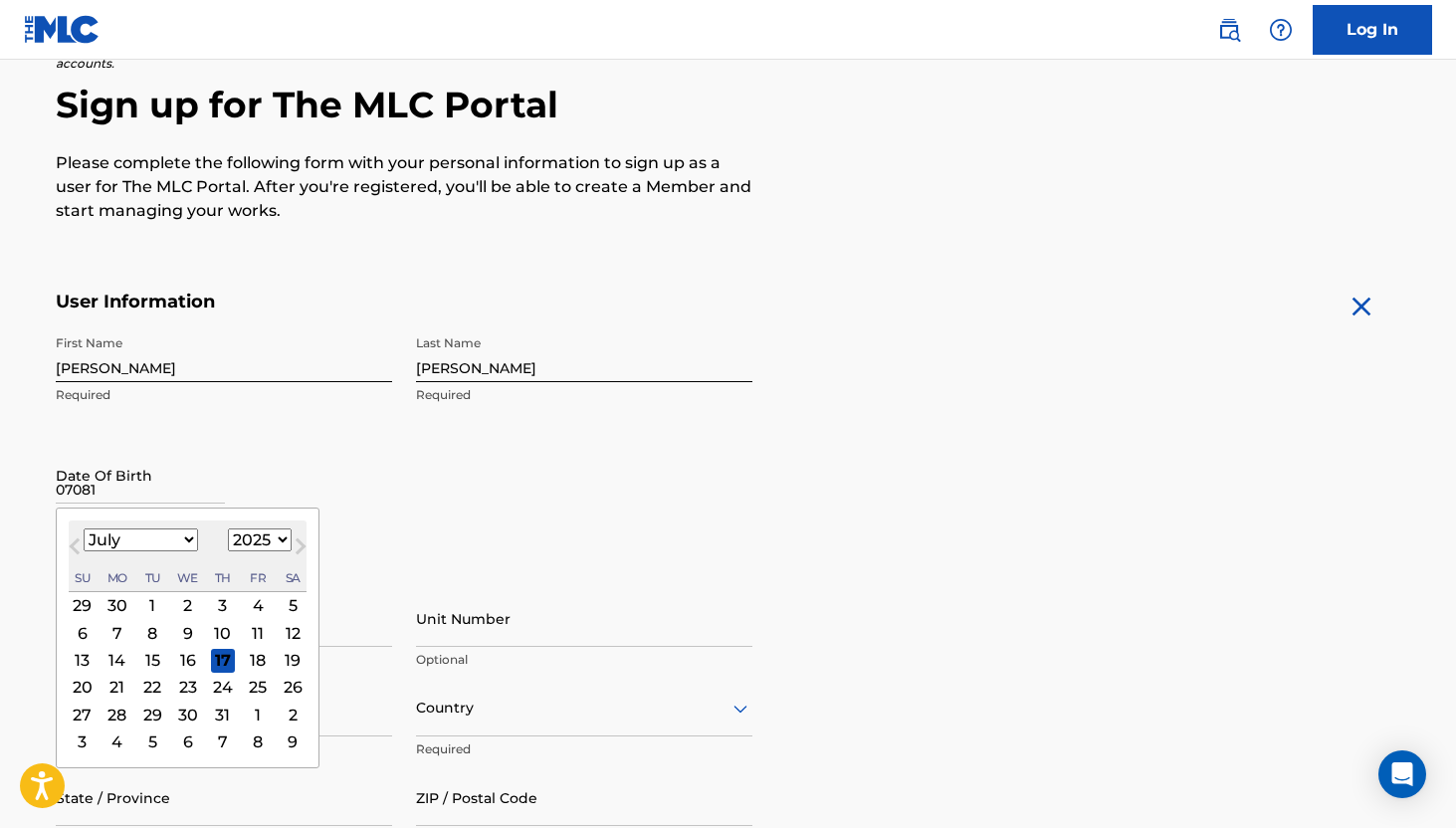 scroll, scrollTop: 177, scrollLeft: 0, axis: vertical 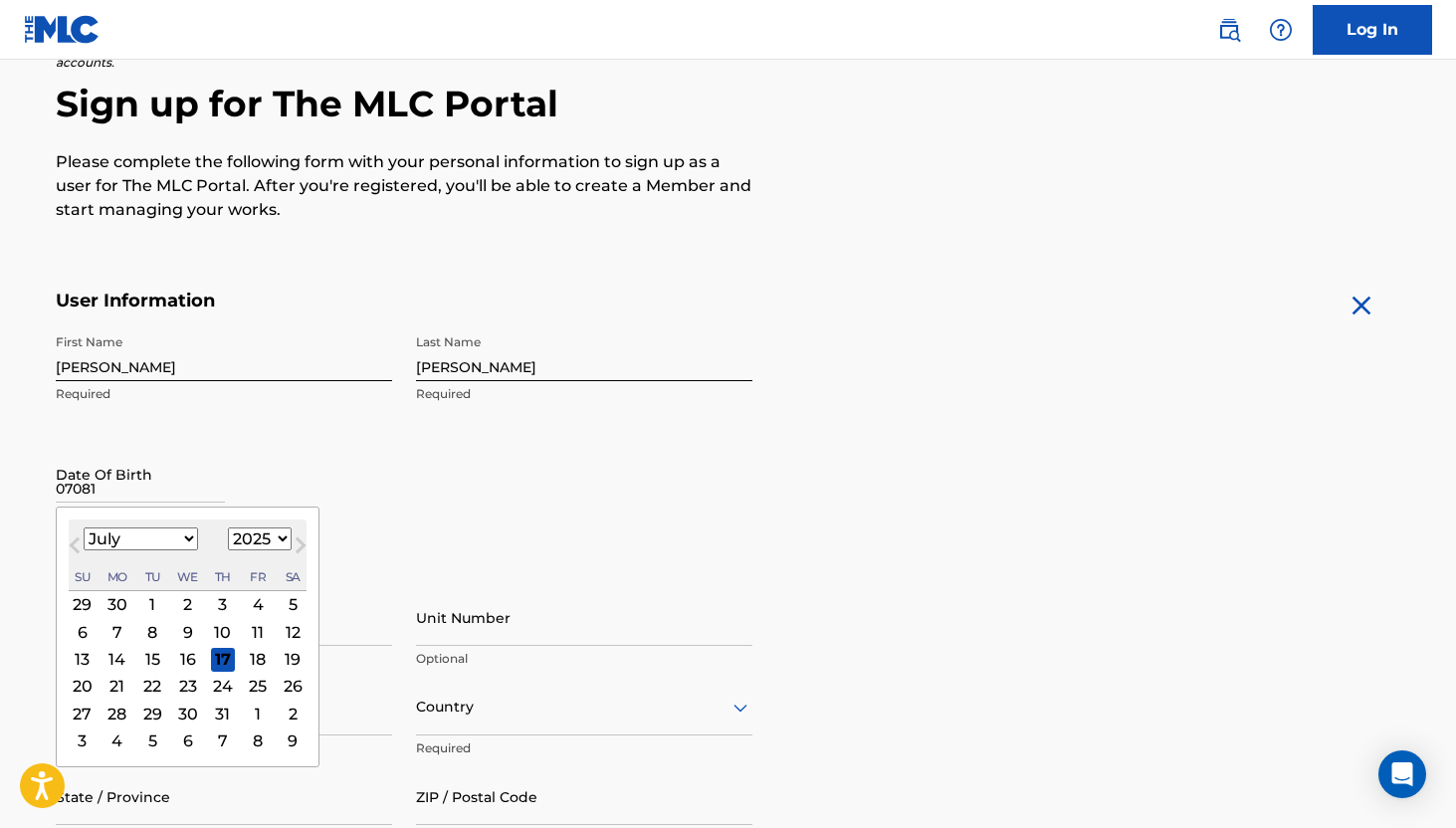 click on "8" at bounding box center [152, 632] 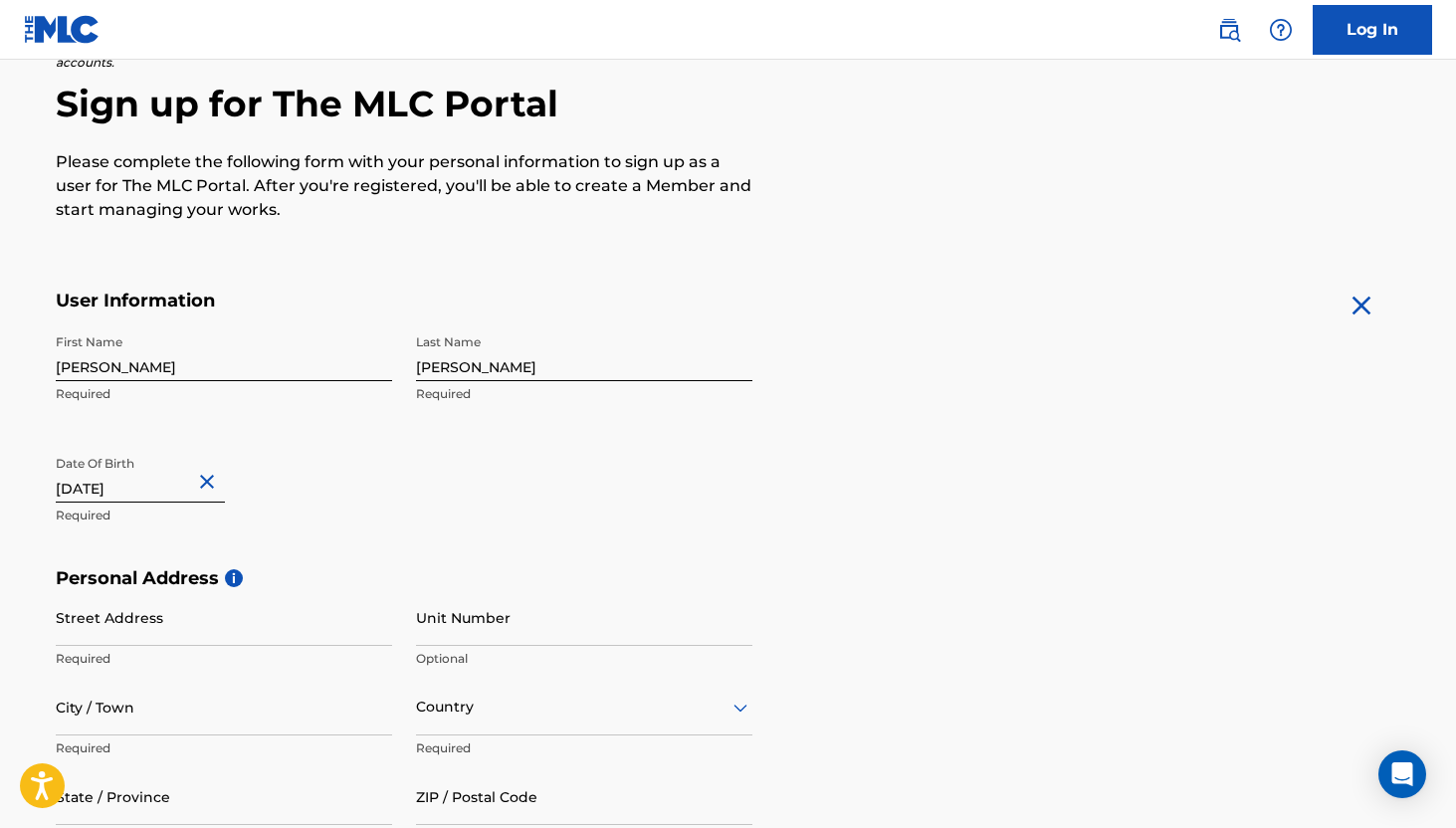 click on "July 8 2025" at bounding box center (140, 474) 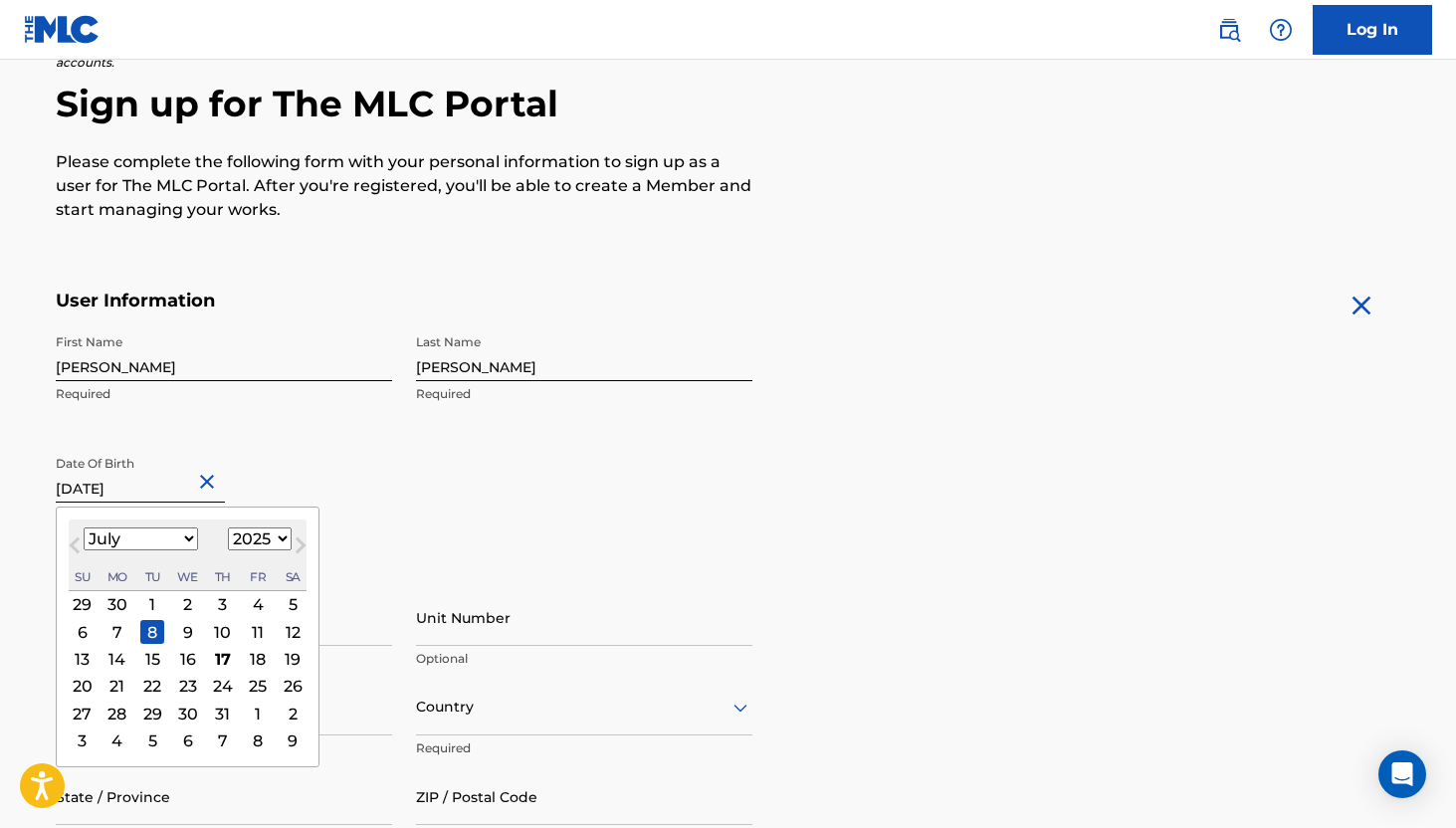 click on "Next Month" at bounding box center [301, 549] 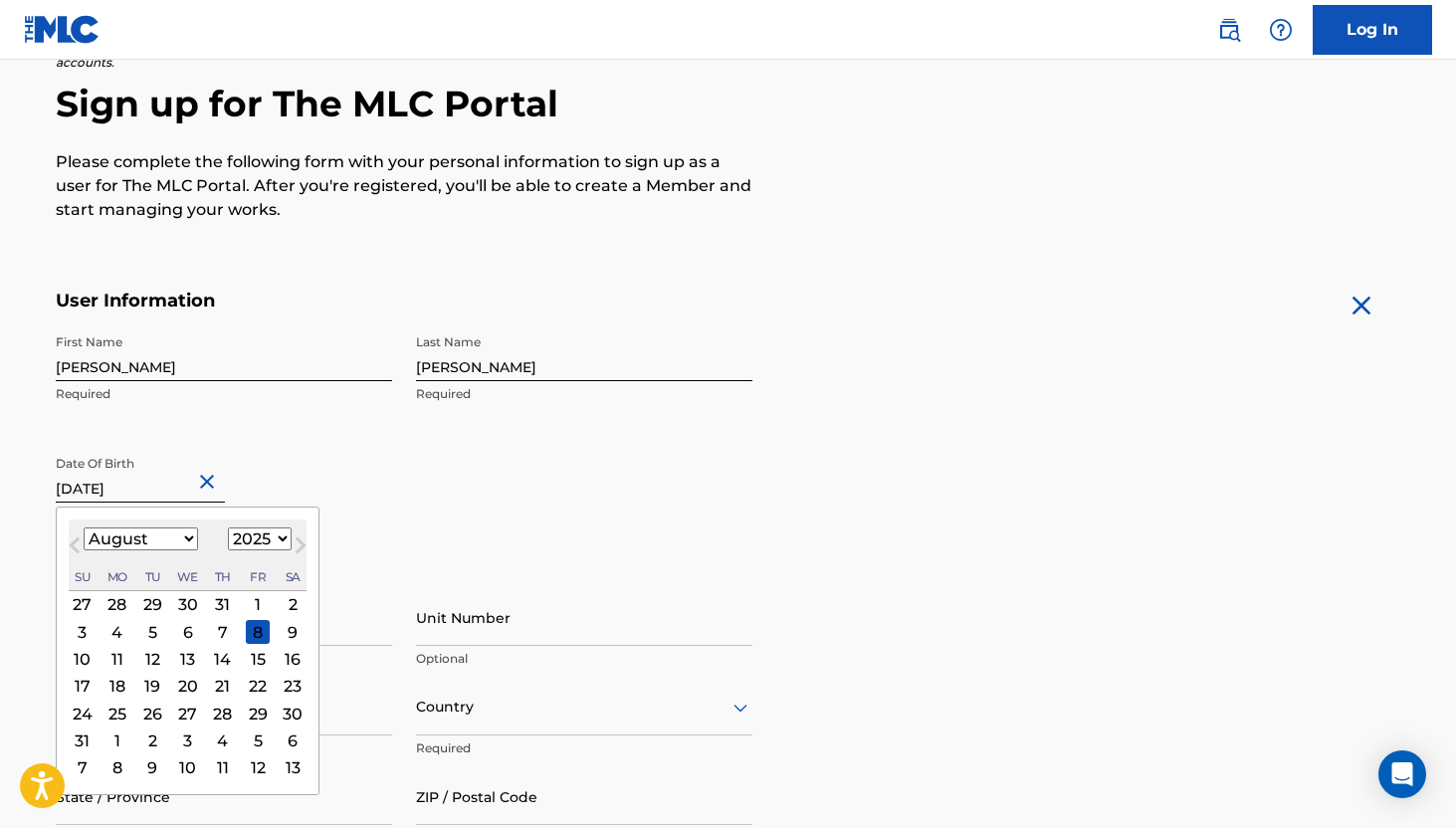 click on "1899 1900 1901 1902 1903 1904 1905 1906 1907 1908 1909 1910 1911 1912 1913 1914 1915 1916 1917 1918 1919 1920 1921 1922 1923 1924 1925 1926 1927 1928 1929 1930 1931 1932 1933 1934 1935 1936 1937 1938 1939 1940 1941 1942 1943 1944 1945 1946 1947 1948 1949 1950 1951 1952 1953 1954 1955 1956 1957 1958 1959 1960 1961 1962 1963 1964 1965 1966 1967 1968 1969 1970 1971 1972 1973 1974 1975 1976 1977 1978 1979 1980 1981 1982 1983 1984 1985 1986 1987 1988 1989 1990 1991 1992 1993 1994 1995 1996 1997 1998 1999 2000 2001 2002 2003 2004 2005 2006 2007 2008 2009 2010 2011 2012 2013 2014 2015 2016 2017 2018 2019 2020 2021 2022 2023 2024 2025 2026 2027 2028 2029 2030 2031 2032 2033 2034 2035 2036 2037 2038 2039 2040 2041 2042 2043 2044 2045 2046 2047 2048 2049 2050 2051 2052 2053 2054 2055 2056 2057 2058 2059 2060 2061 2062 2063 2064 2065 2066 2067 2068 2069 2070 2071 2072 2073 2074 2075 2076 2077 2078 2079 2080 2081 2082 2083 2084 2085 2086 2087 2088 2089 2090 2091 2092 2093 2094 2095 2096 2097 2098 2099 2100" at bounding box center [260, 538] 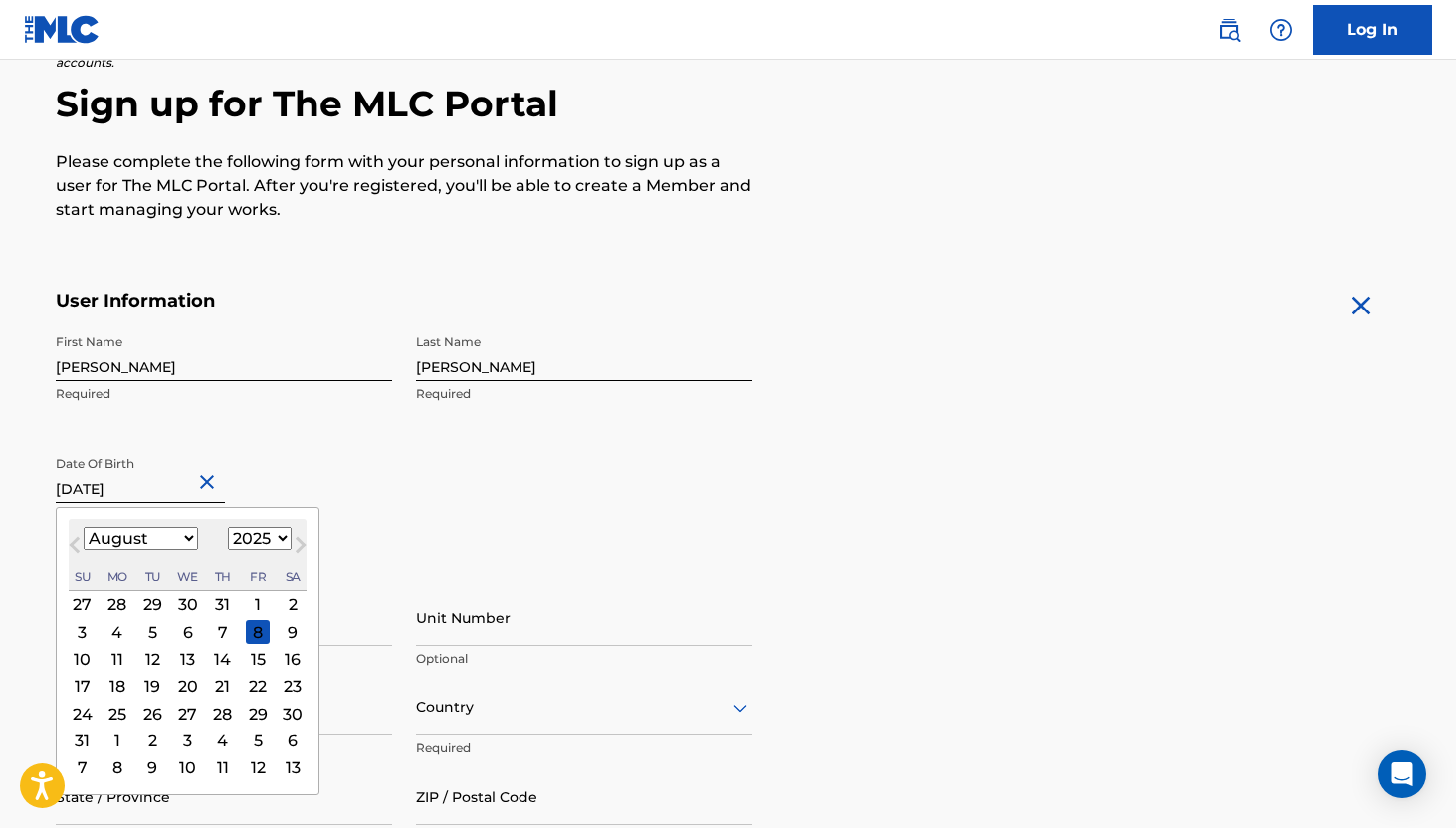 select on "1980" 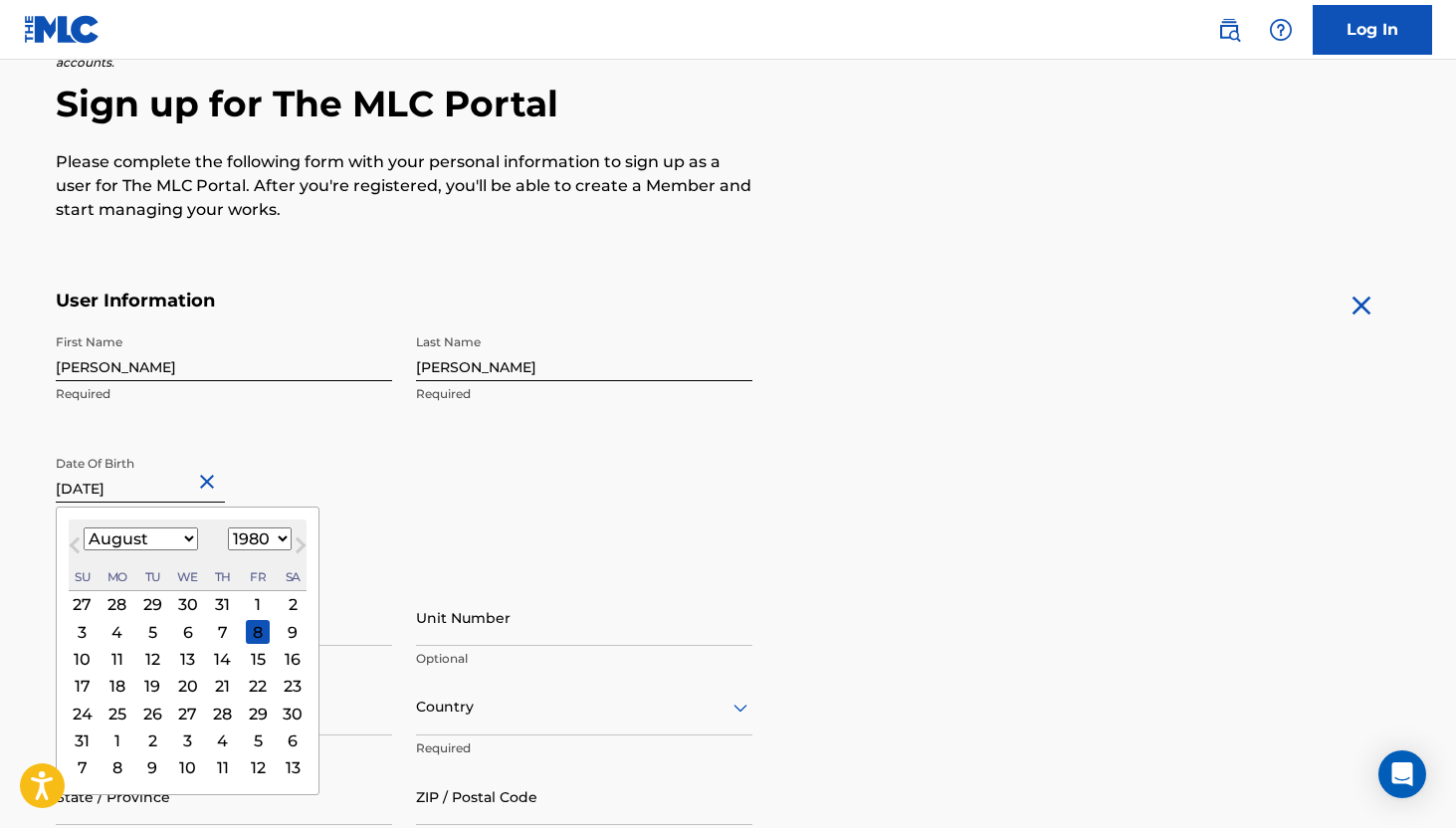 click on "January February March April May June July August September October November December" at bounding box center (140, 538) 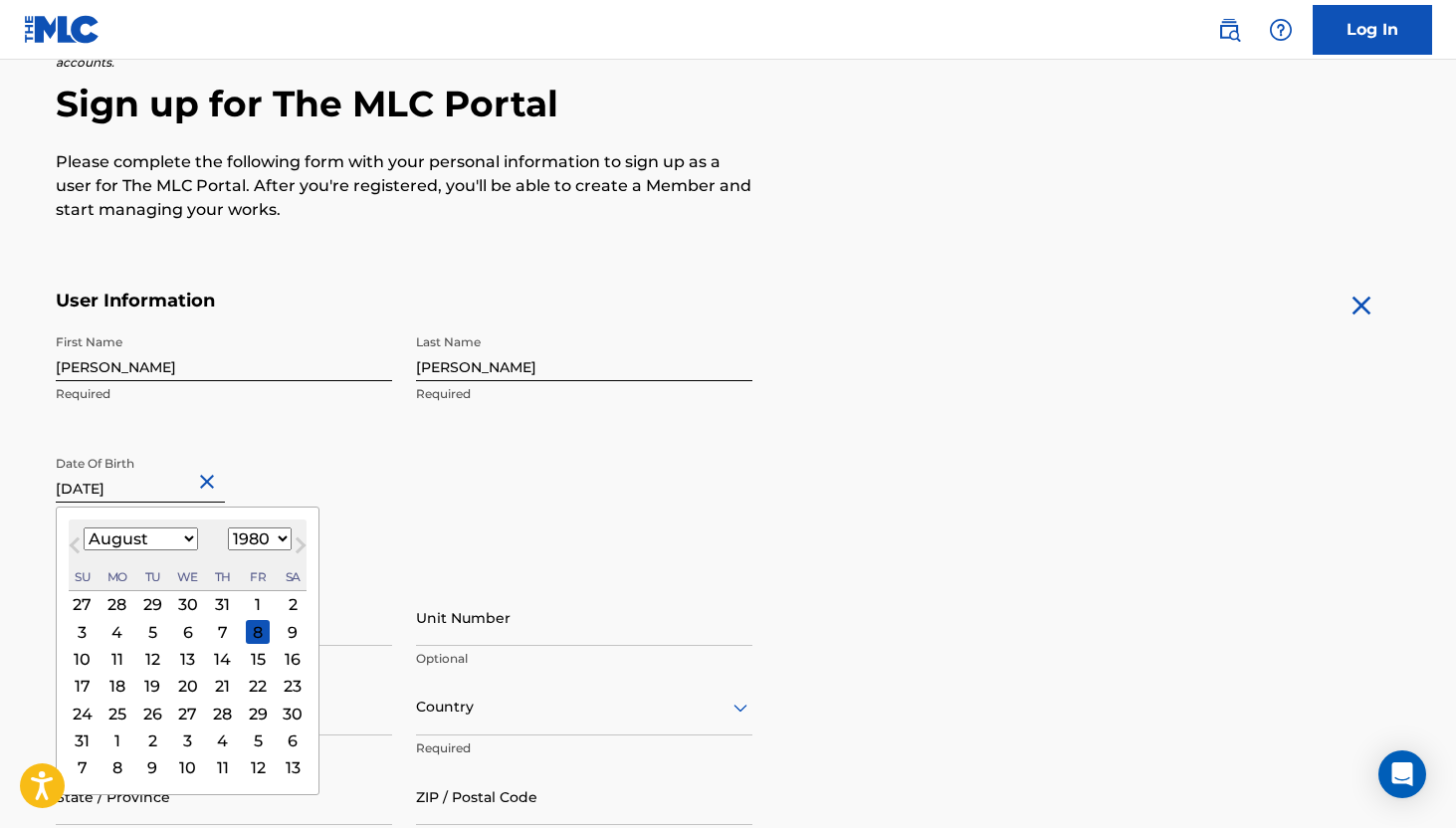 select on "6" 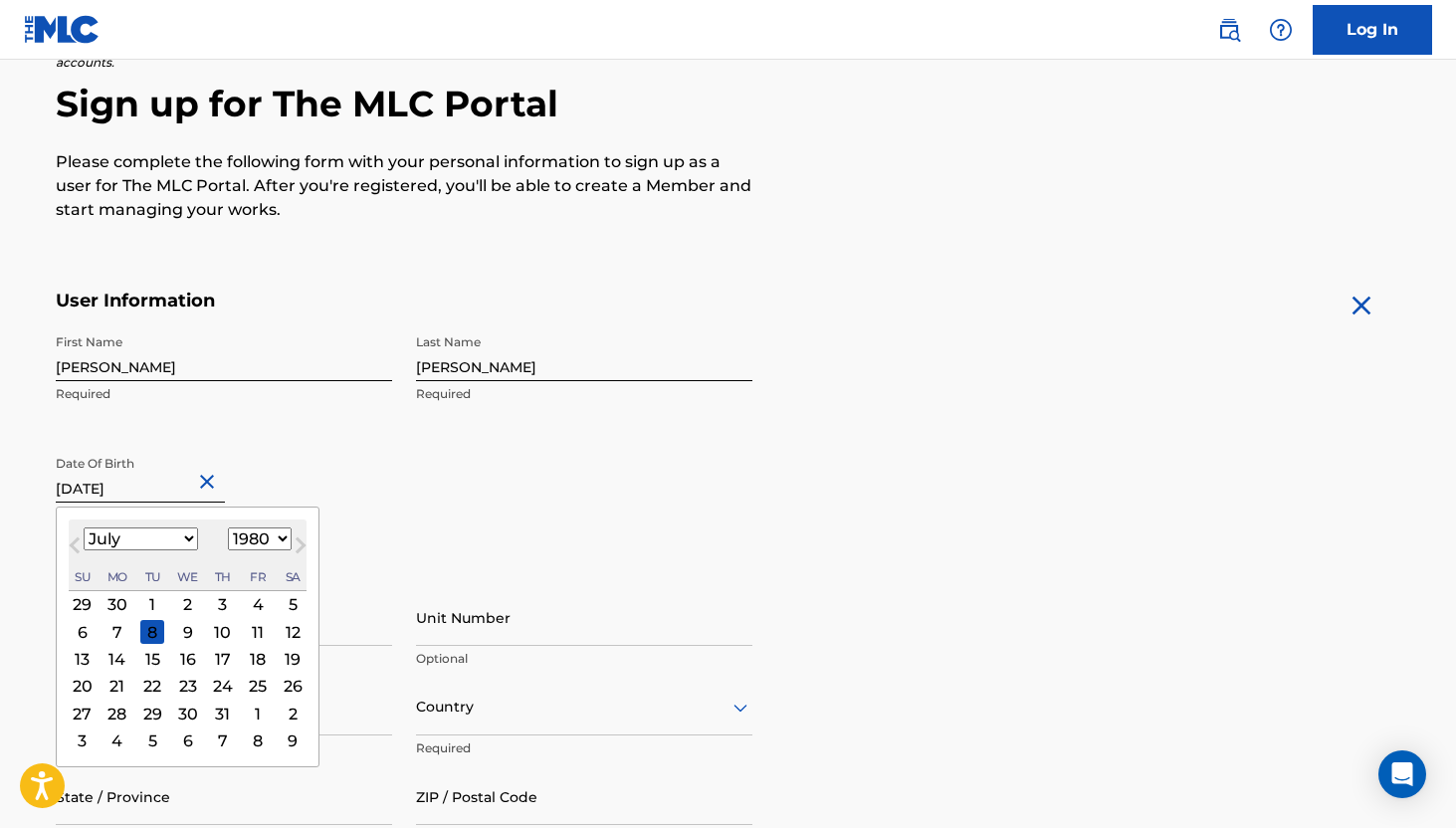 click on "8" at bounding box center [152, 632] 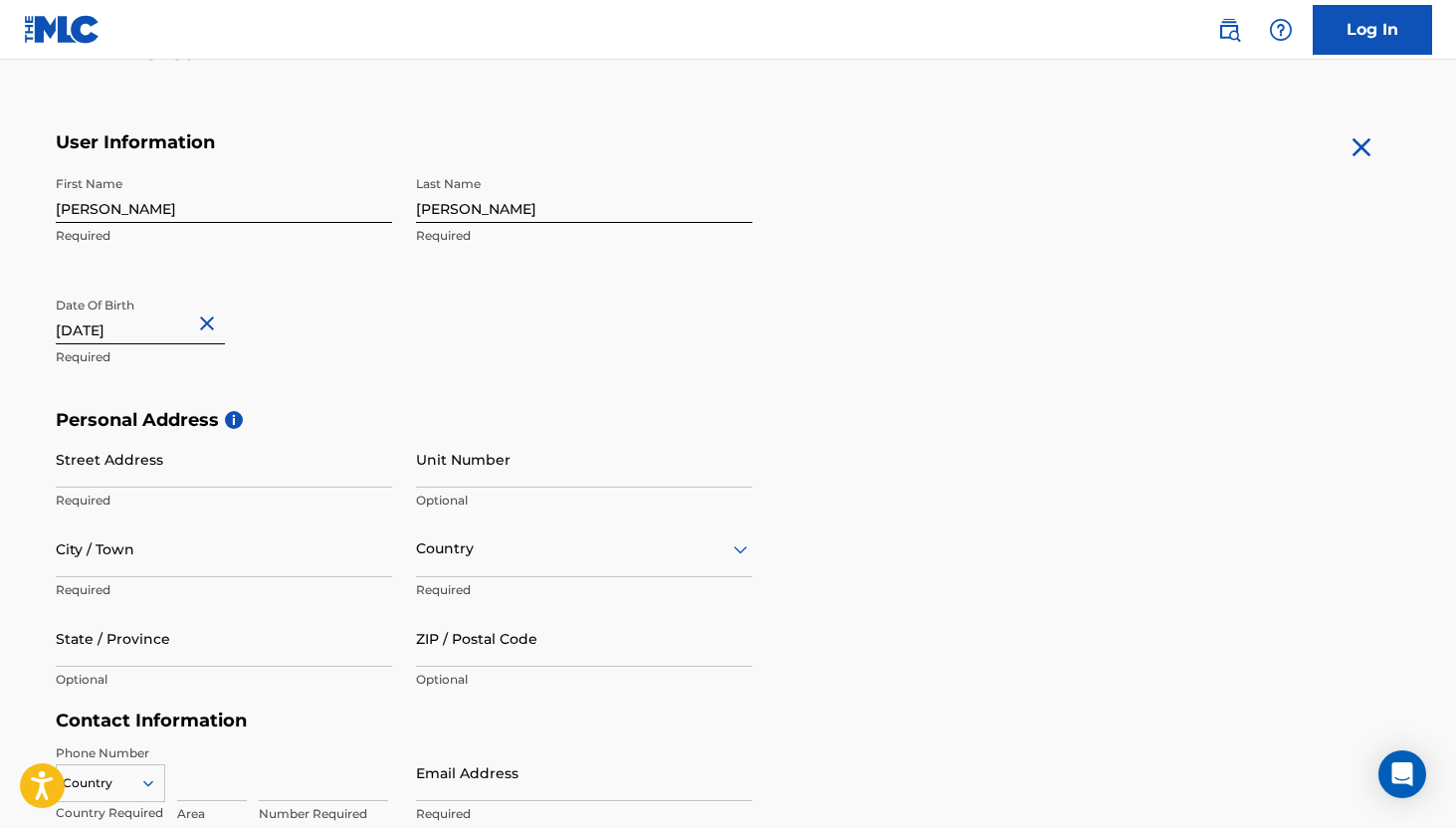 scroll, scrollTop: 354, scrollLeft: 0, axis: vertical 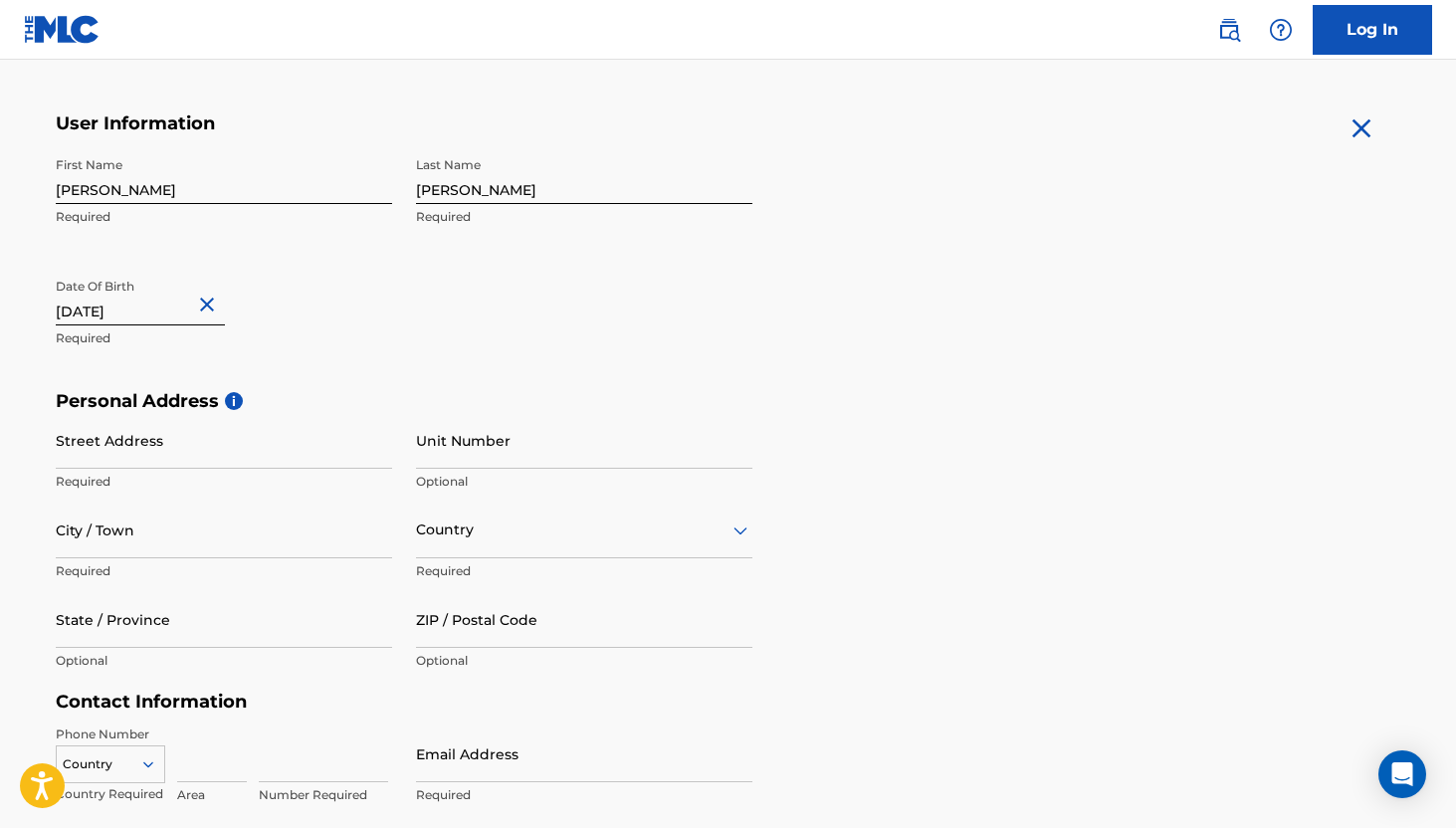 click on "Street Address" at bounding box center (224, 440) 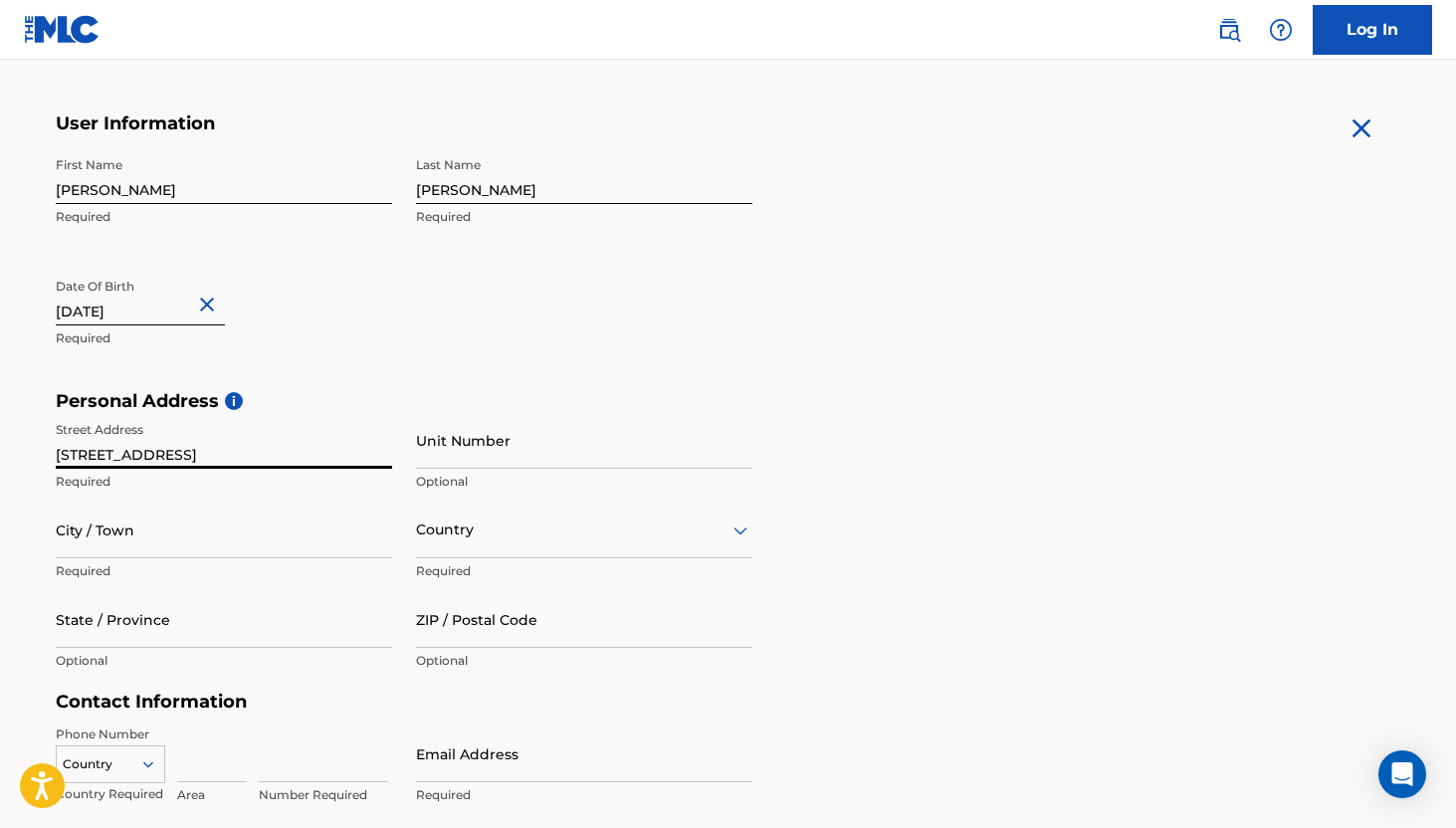 type on "4811 Cypress St" 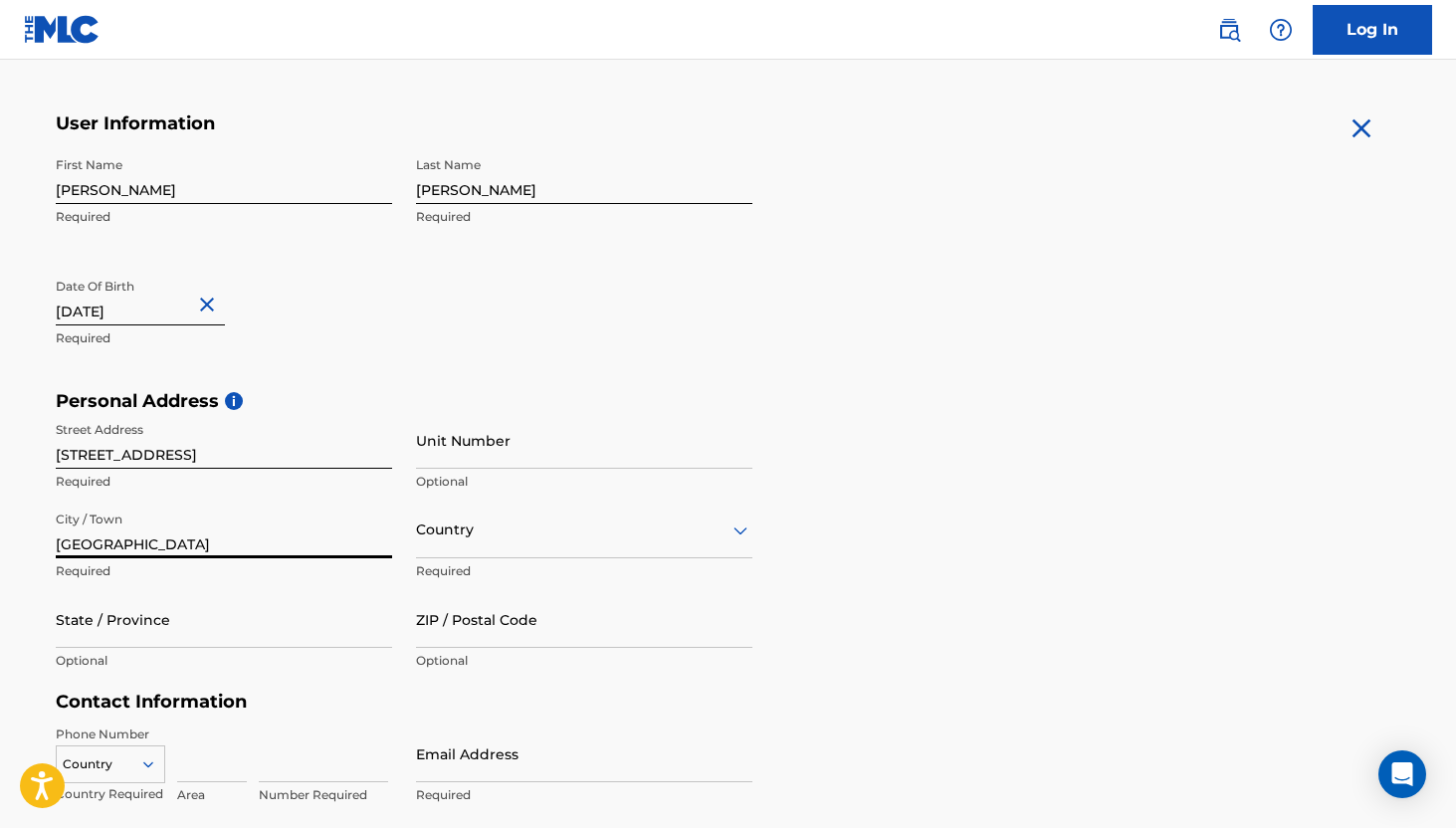 type on "Pittsburgh" 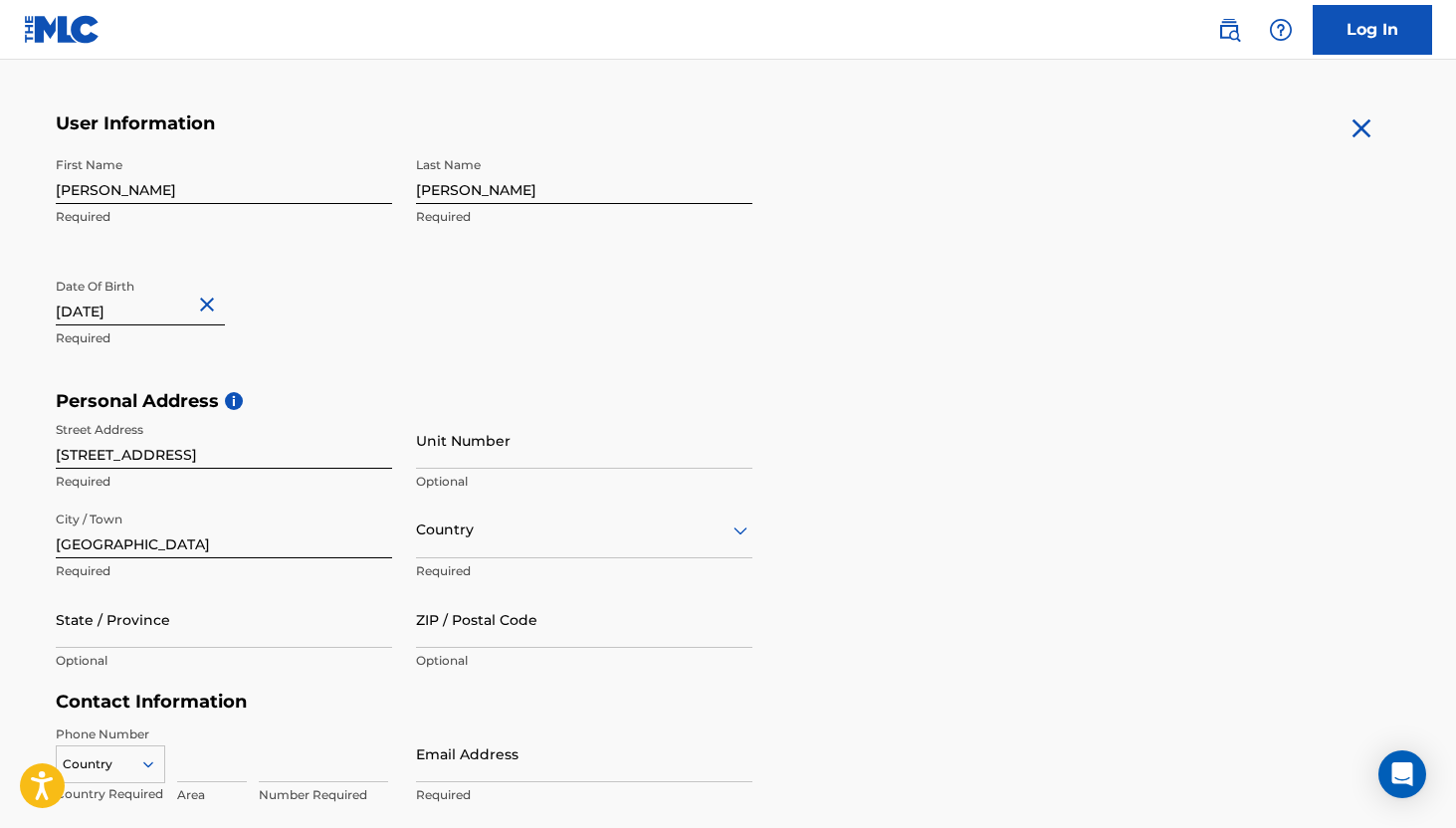 type on "U" 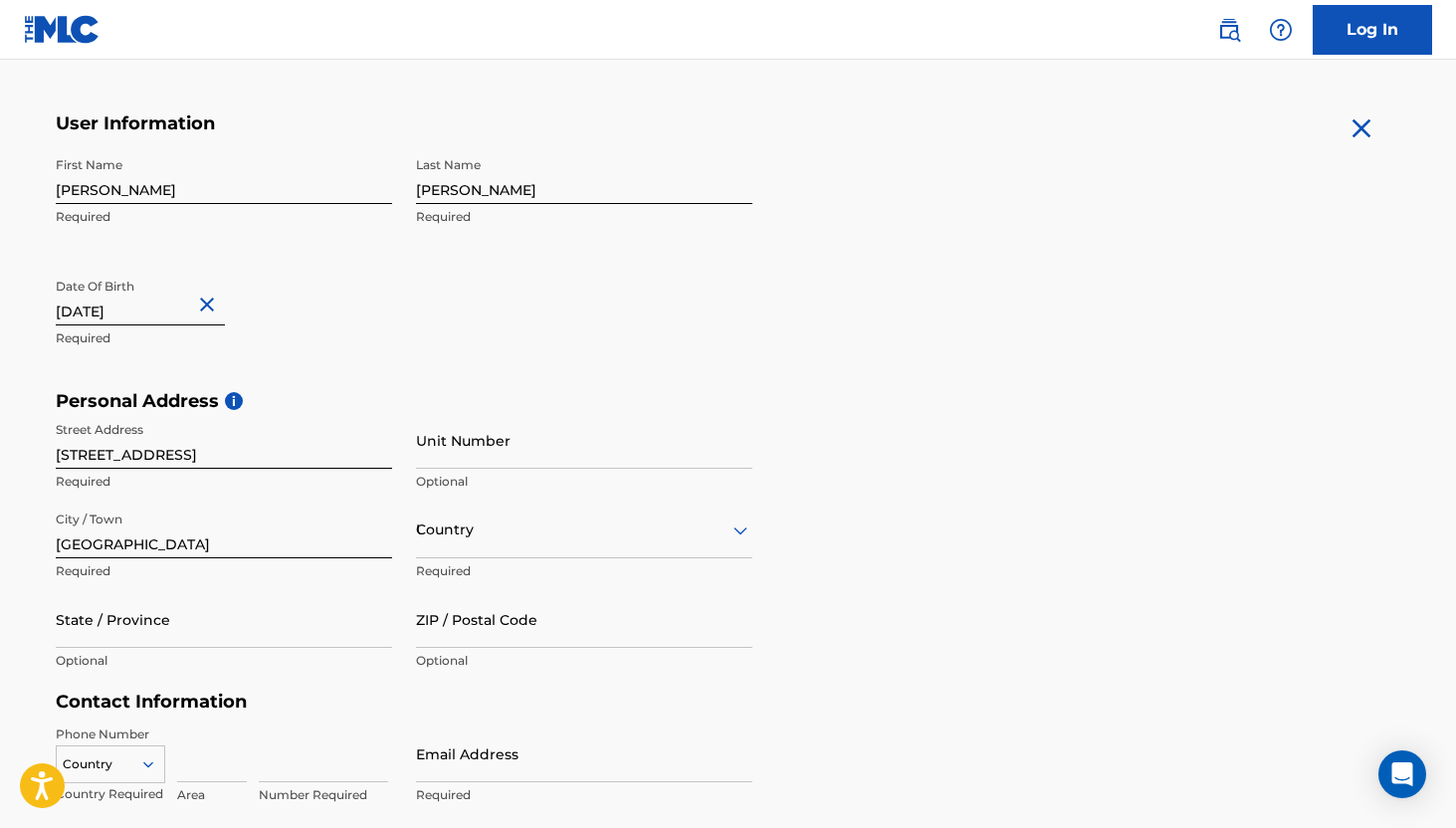 scroll, scrollTop: 384, scrollLeft: 0, axis: vertical 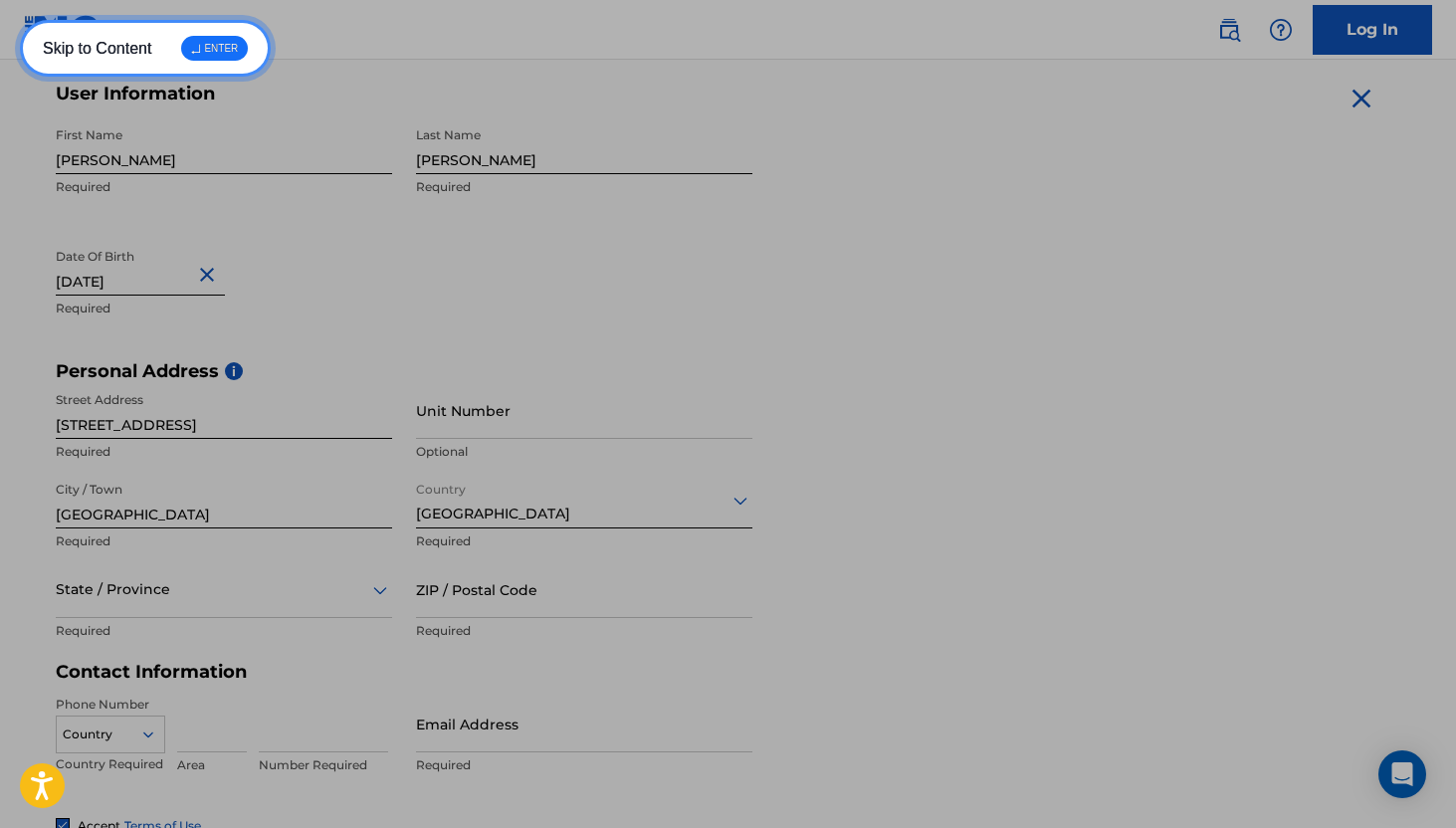 click on "↵ ENTER" at bounding box center (214, 48) 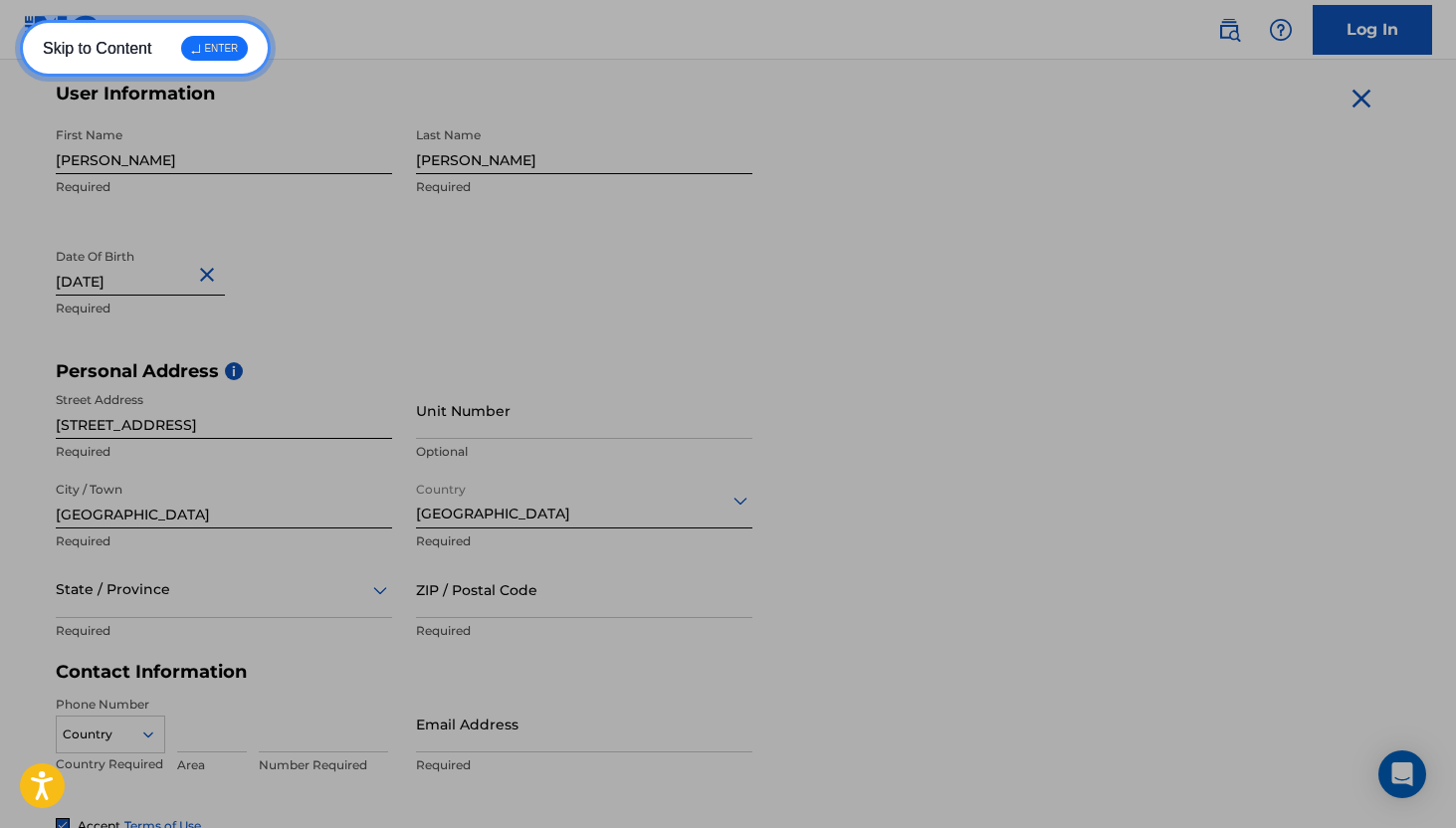 click on "Skip to Content ↵ ENTER" at bounding box center [145, 48] 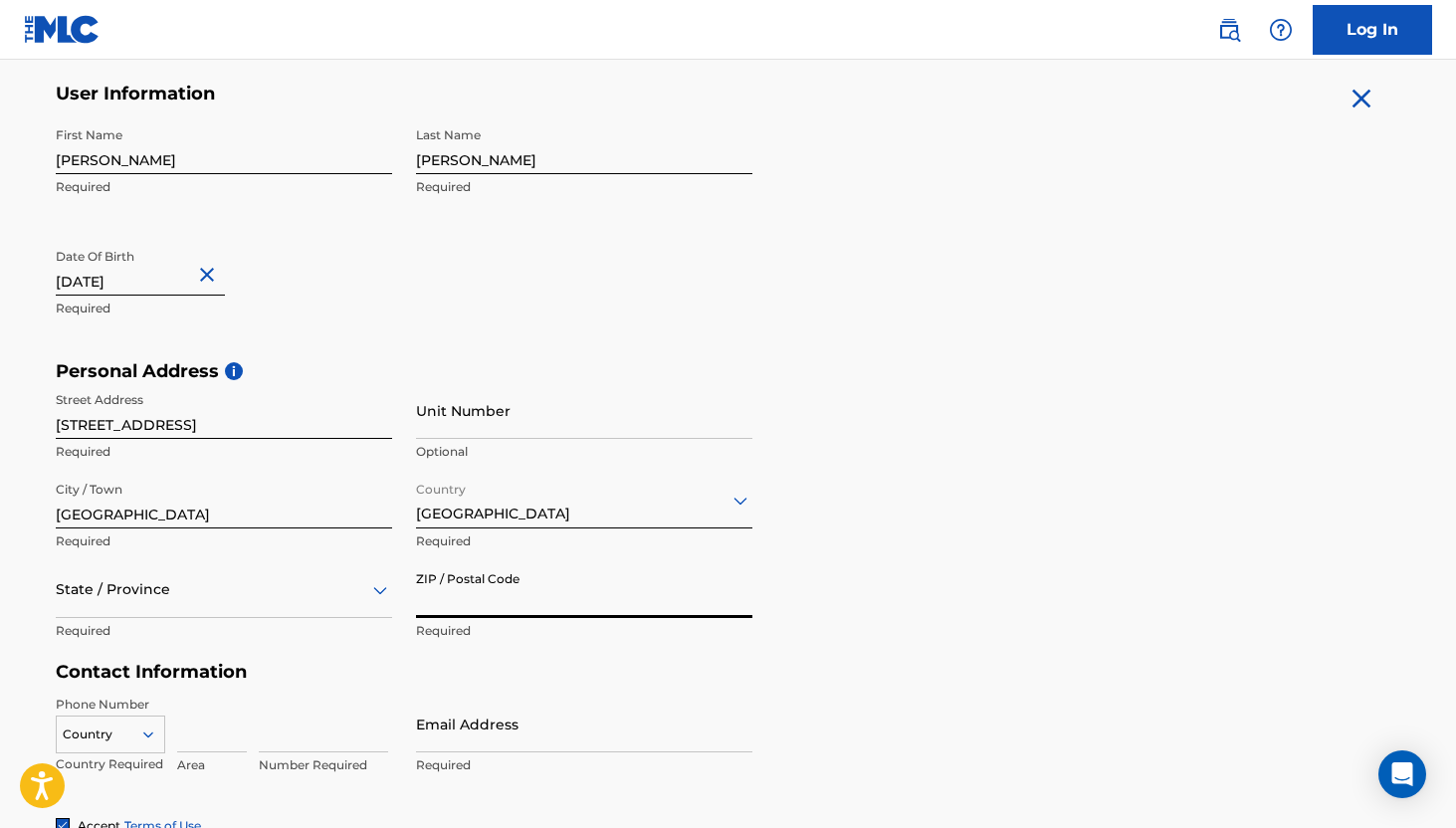 click on "ZIP / Postal Code" at bounding box center [584, 589] 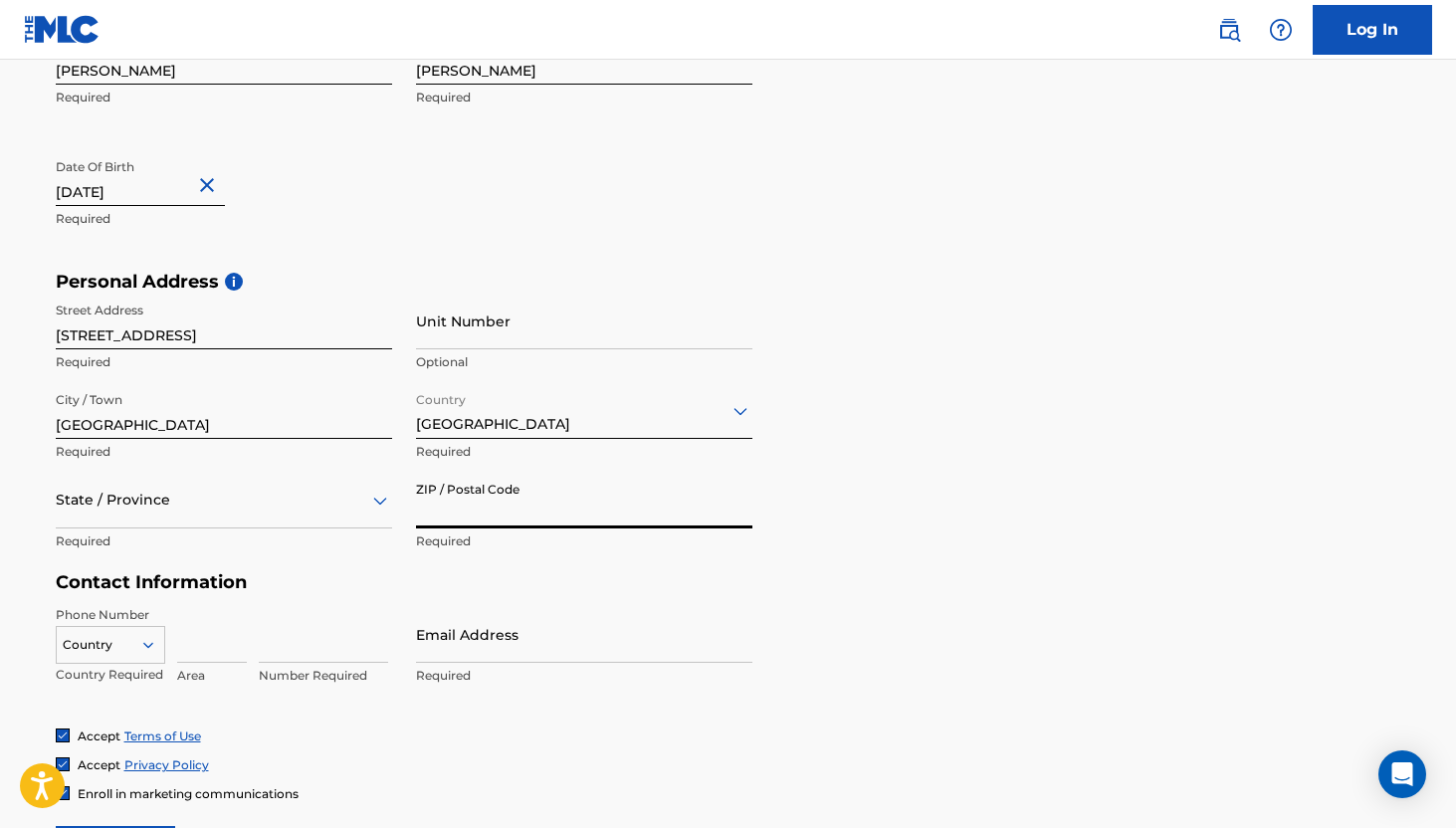 click on "State / Province" at bounding box center [224, 500] 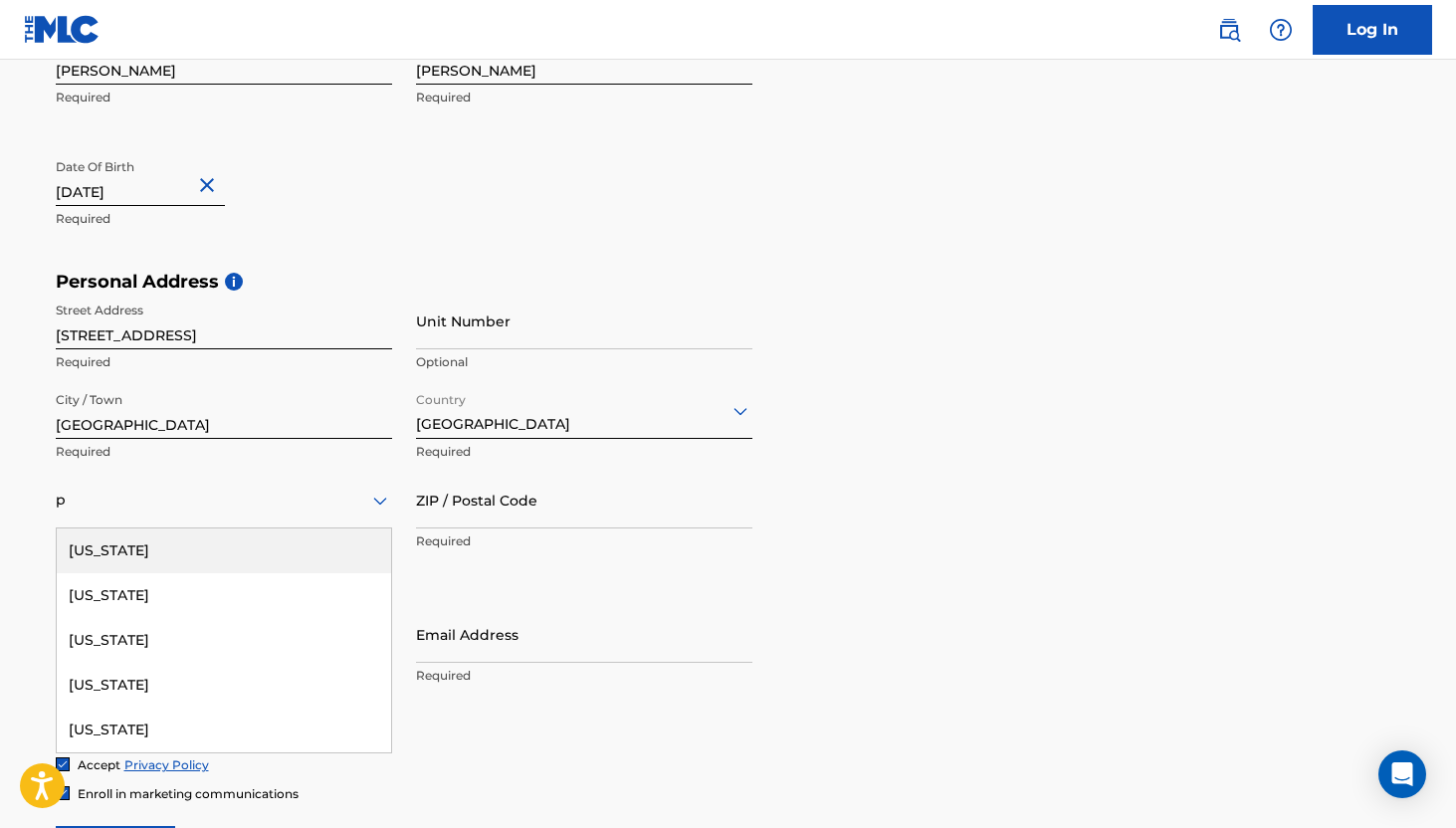 type on "pe" 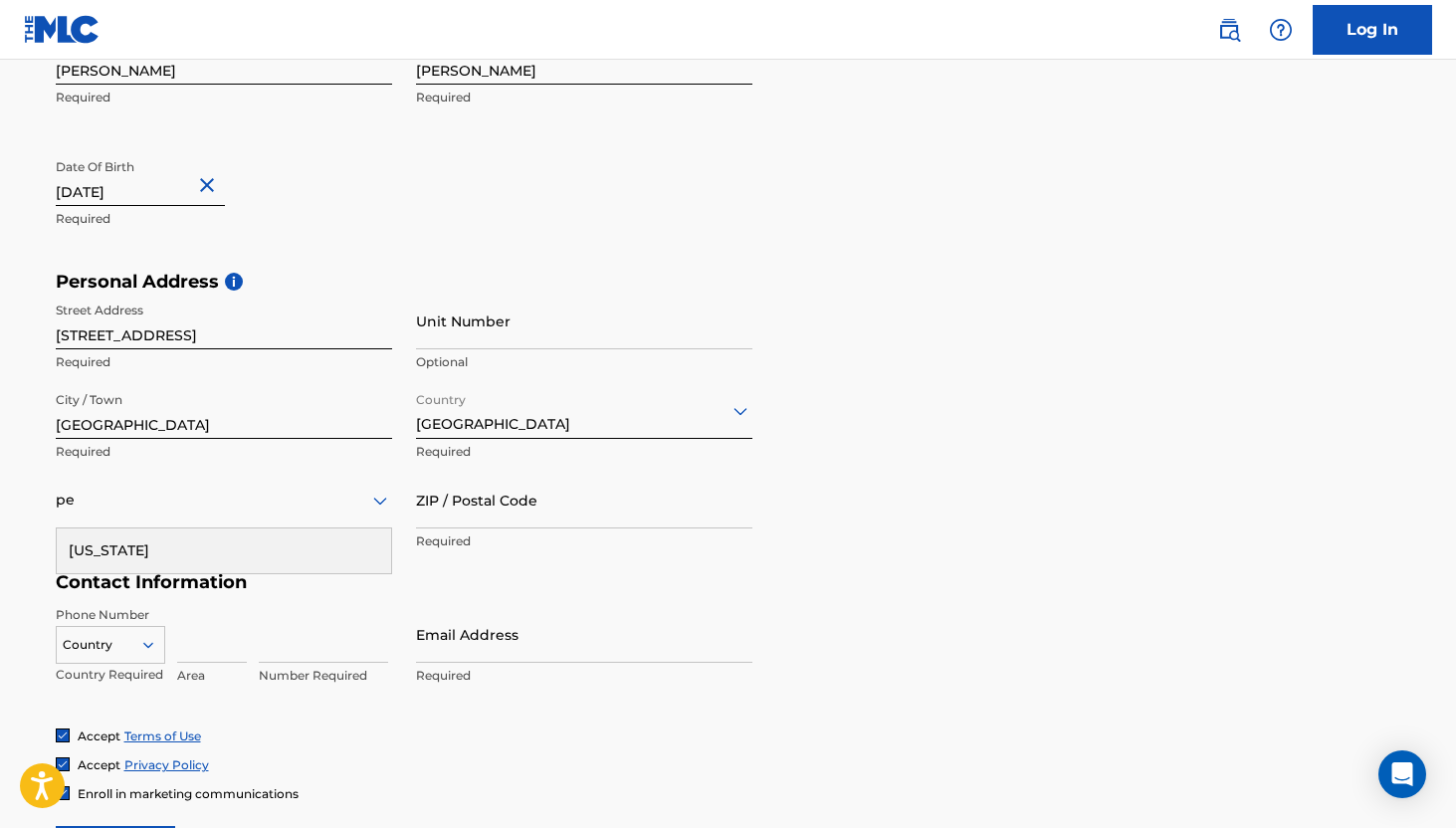 click on "Pennsylvania" at bounding box center [224, 550] 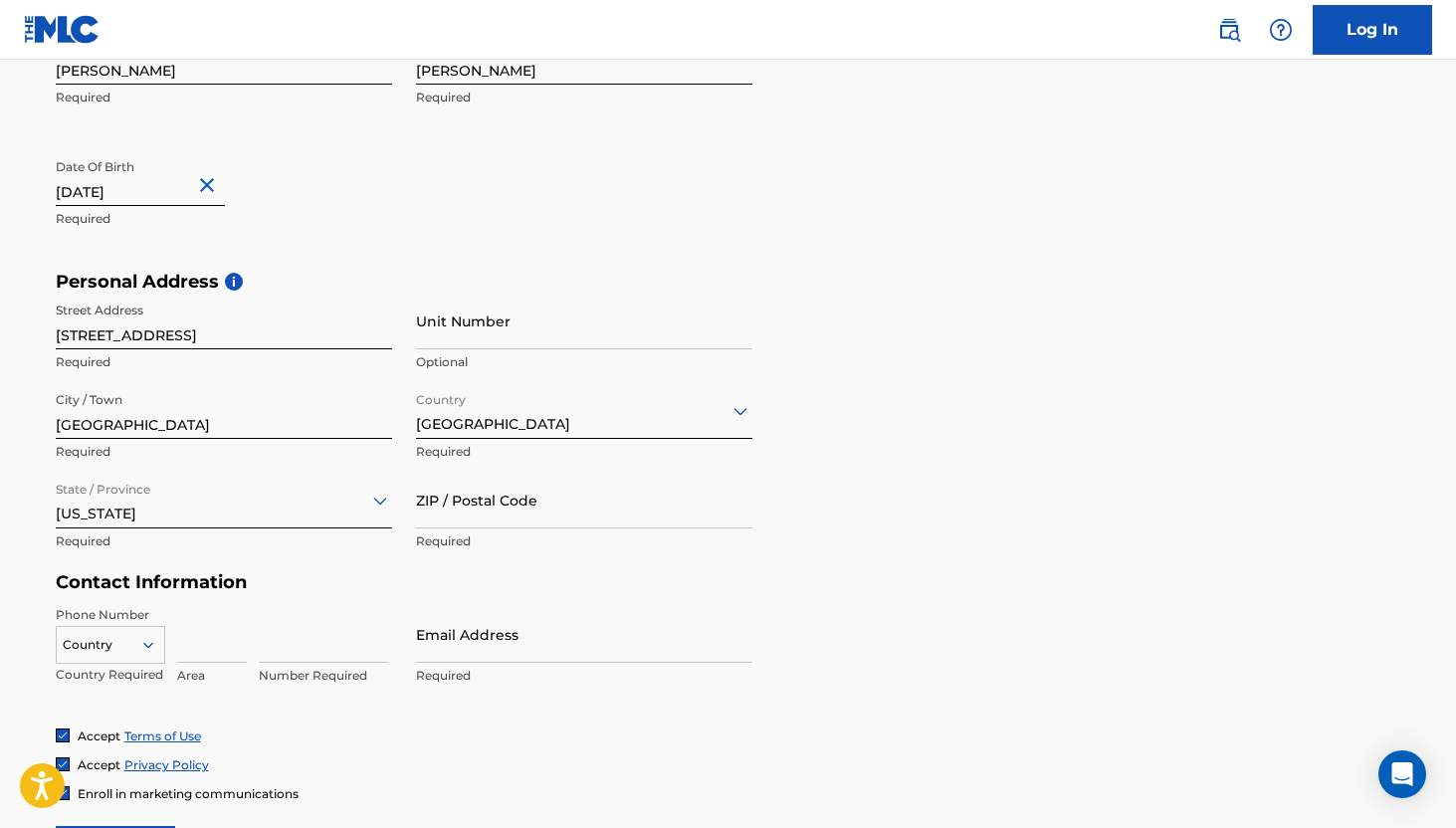 click on "ZIP / Postal Code" at bounding box center (584, 500) 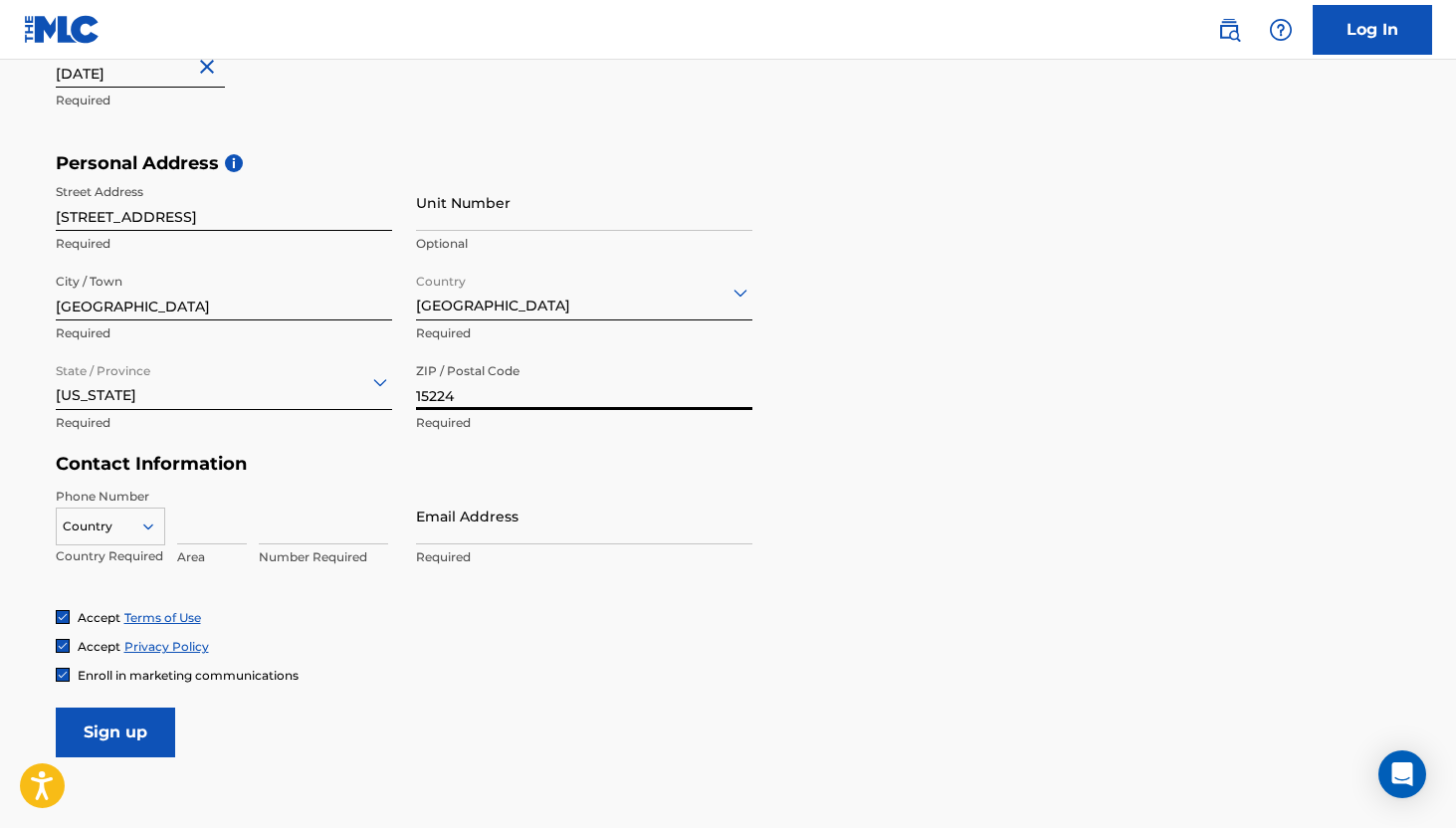 scroll, scrollTop: 618, scrollLeft: 0, axis: vertical 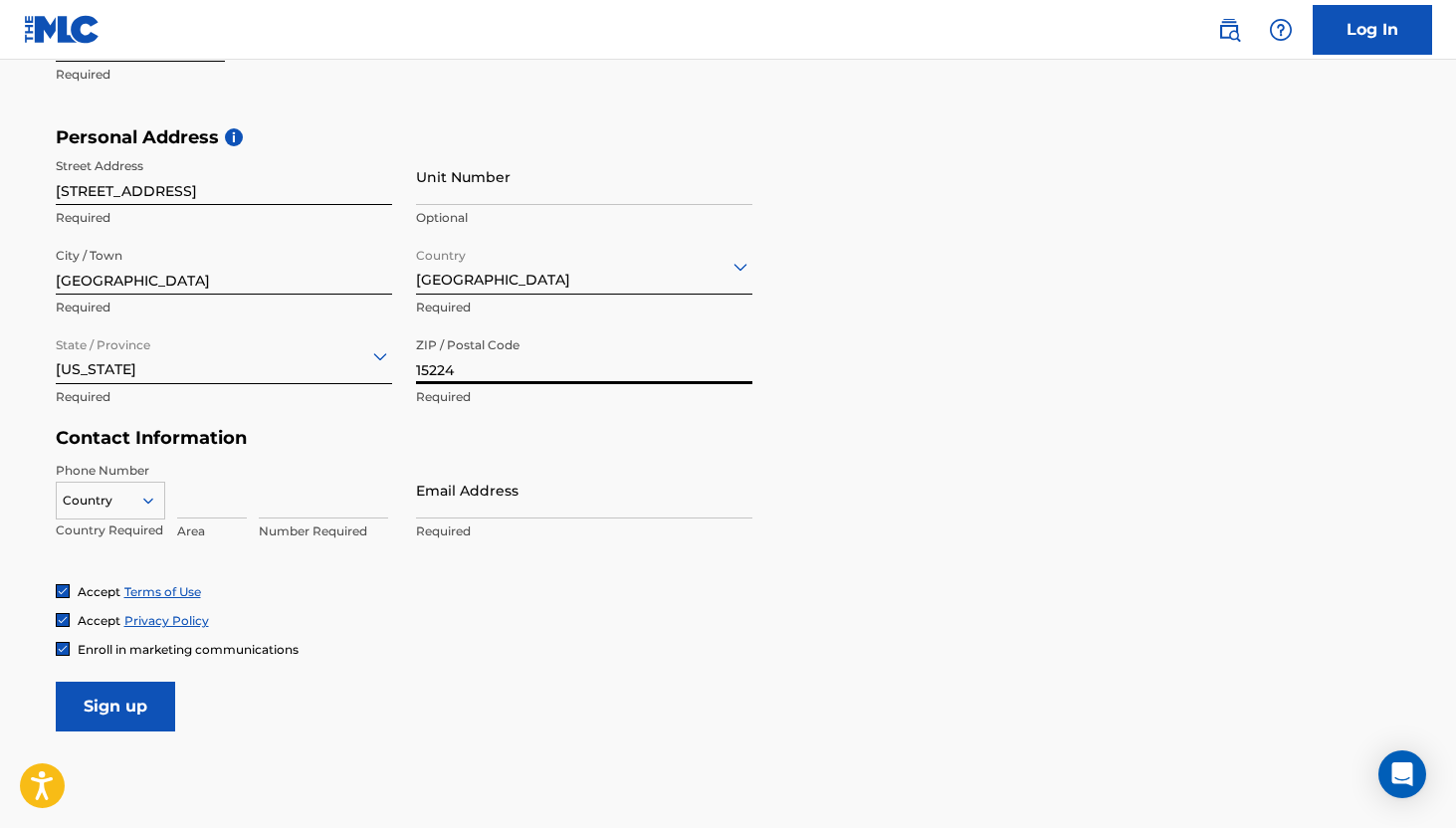type on "15224" 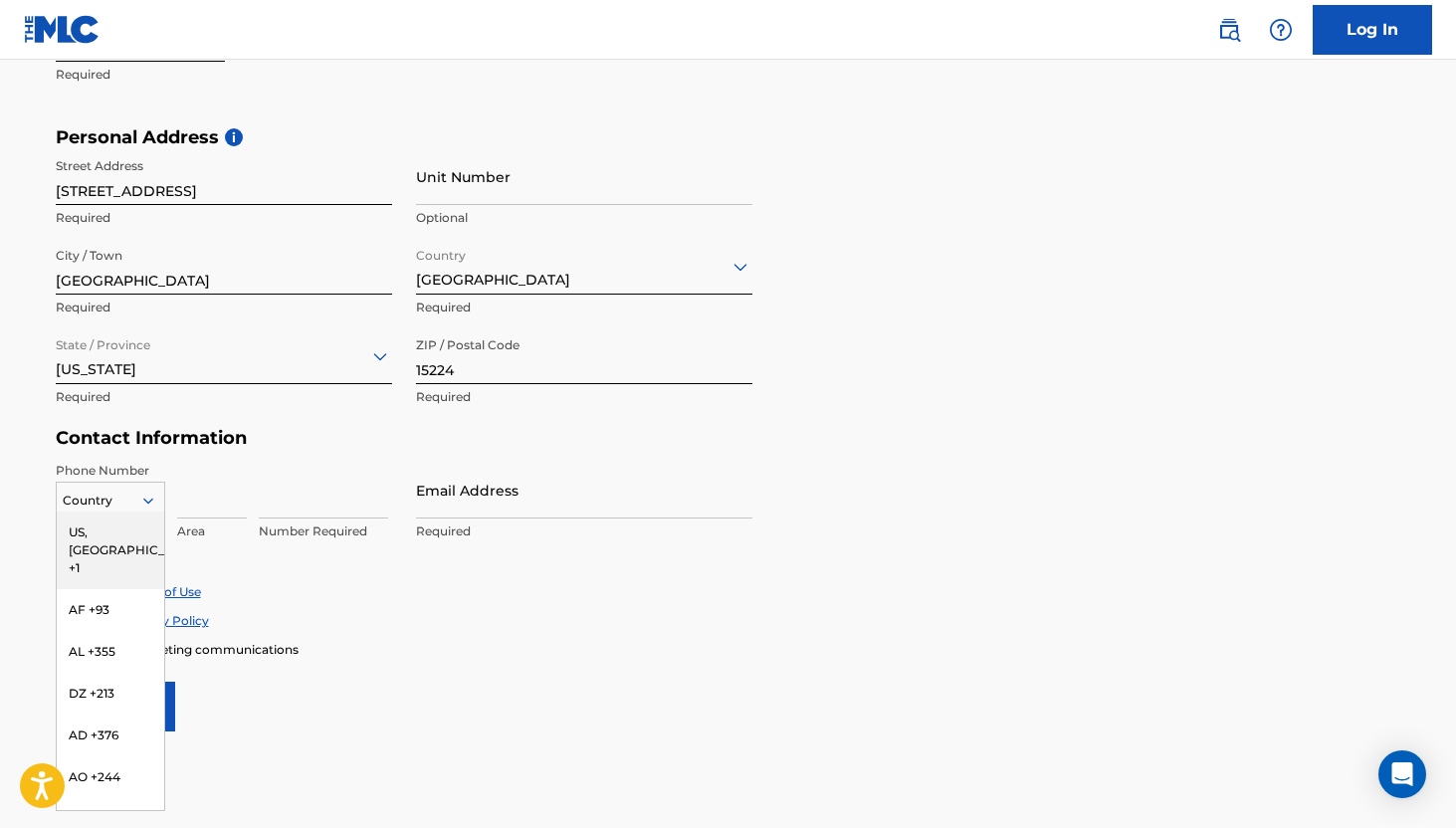 click on "US, [GEOGRAPHIC_DATA] +1" at bounding box center (110, 550) 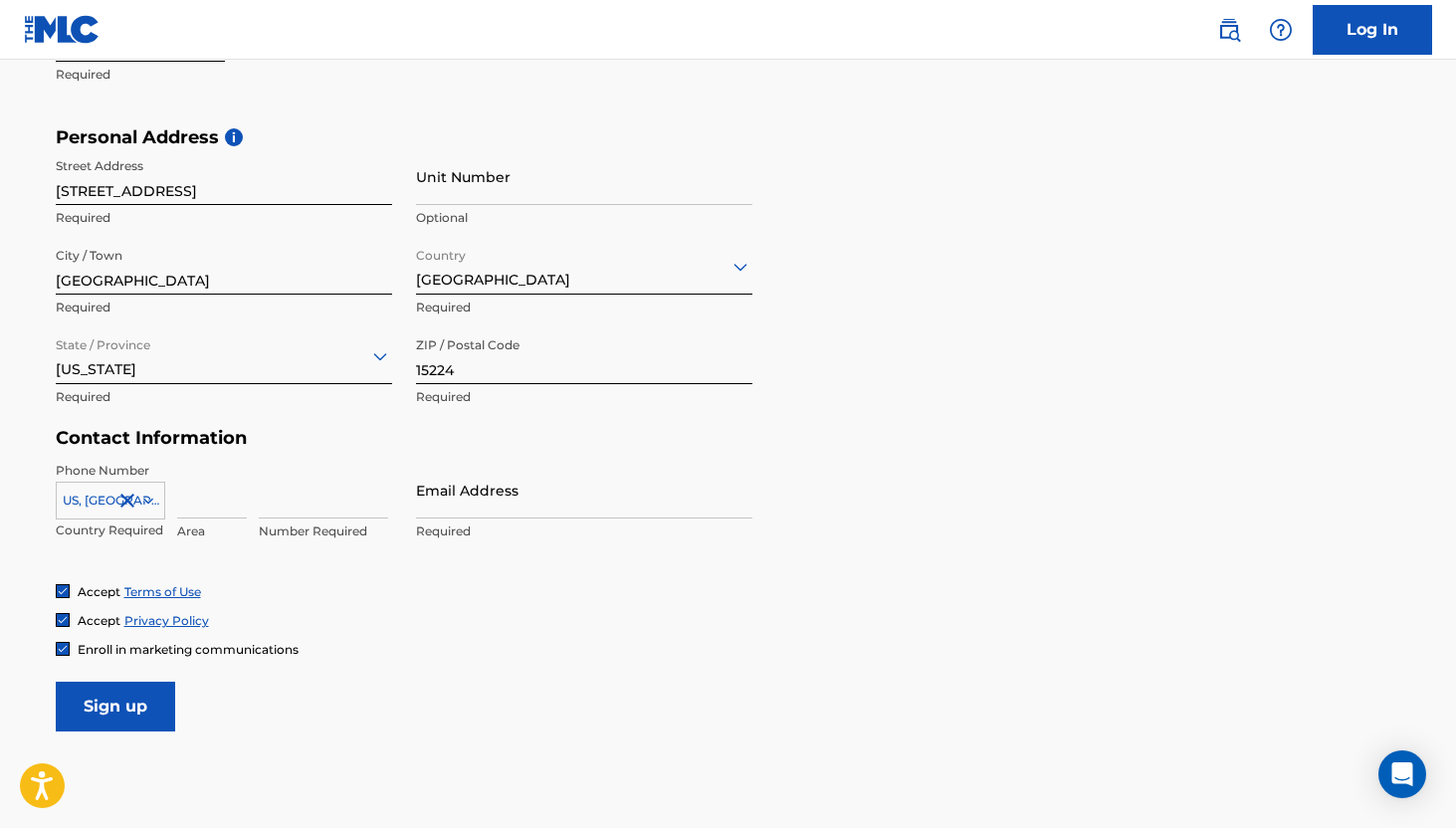 click at bounding box center [212, 490] 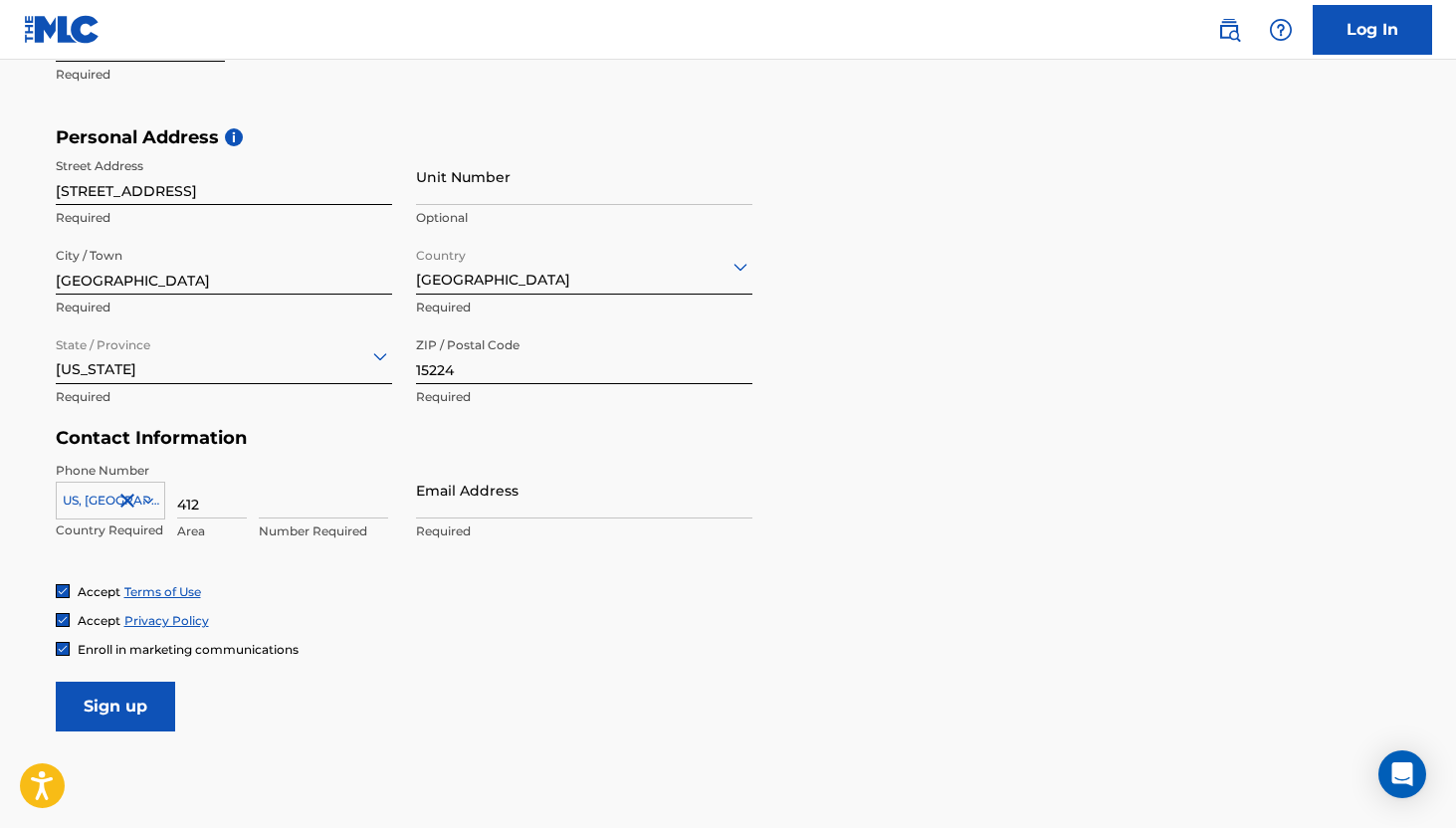 type on "412" 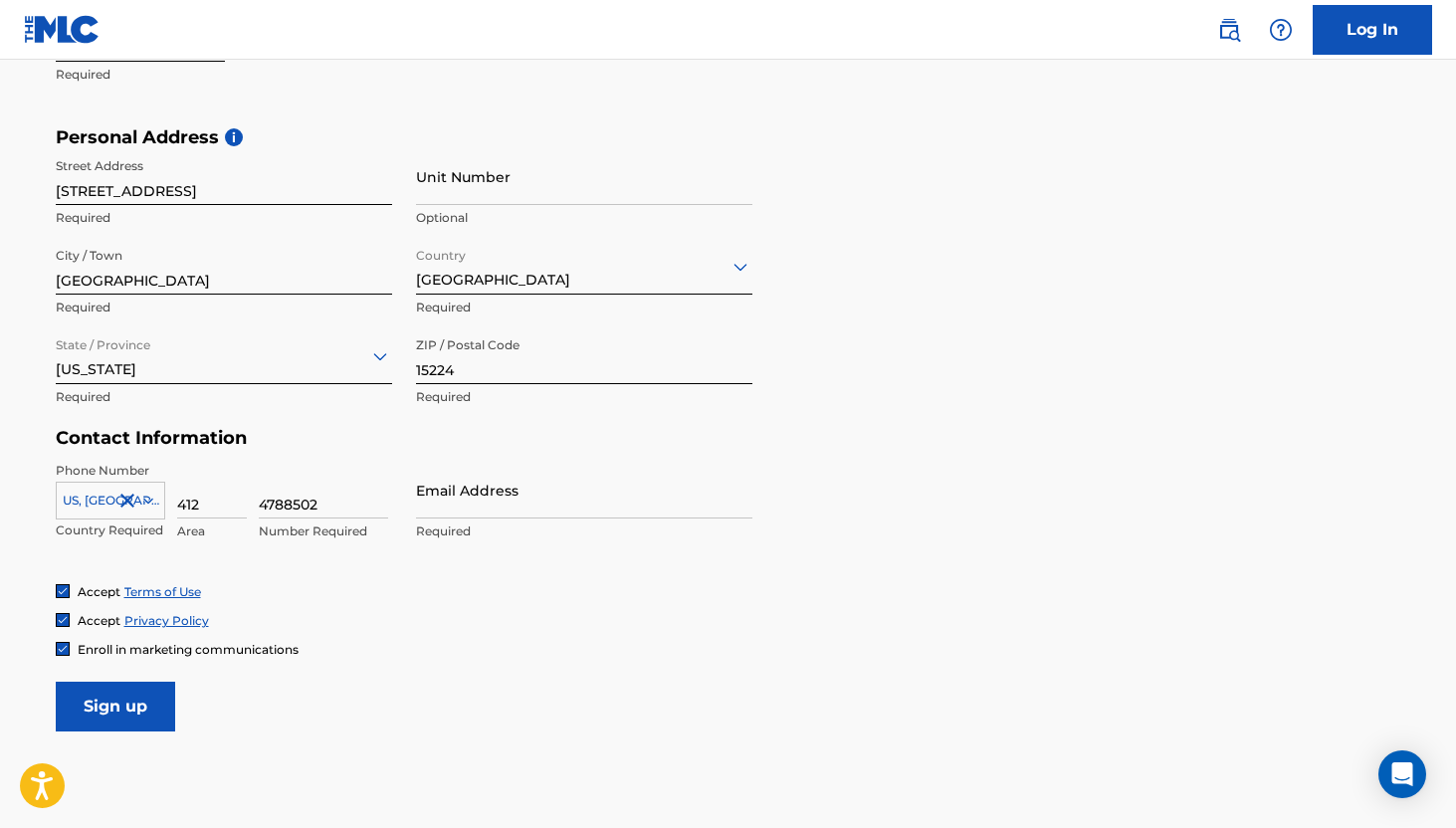type on "4788502" 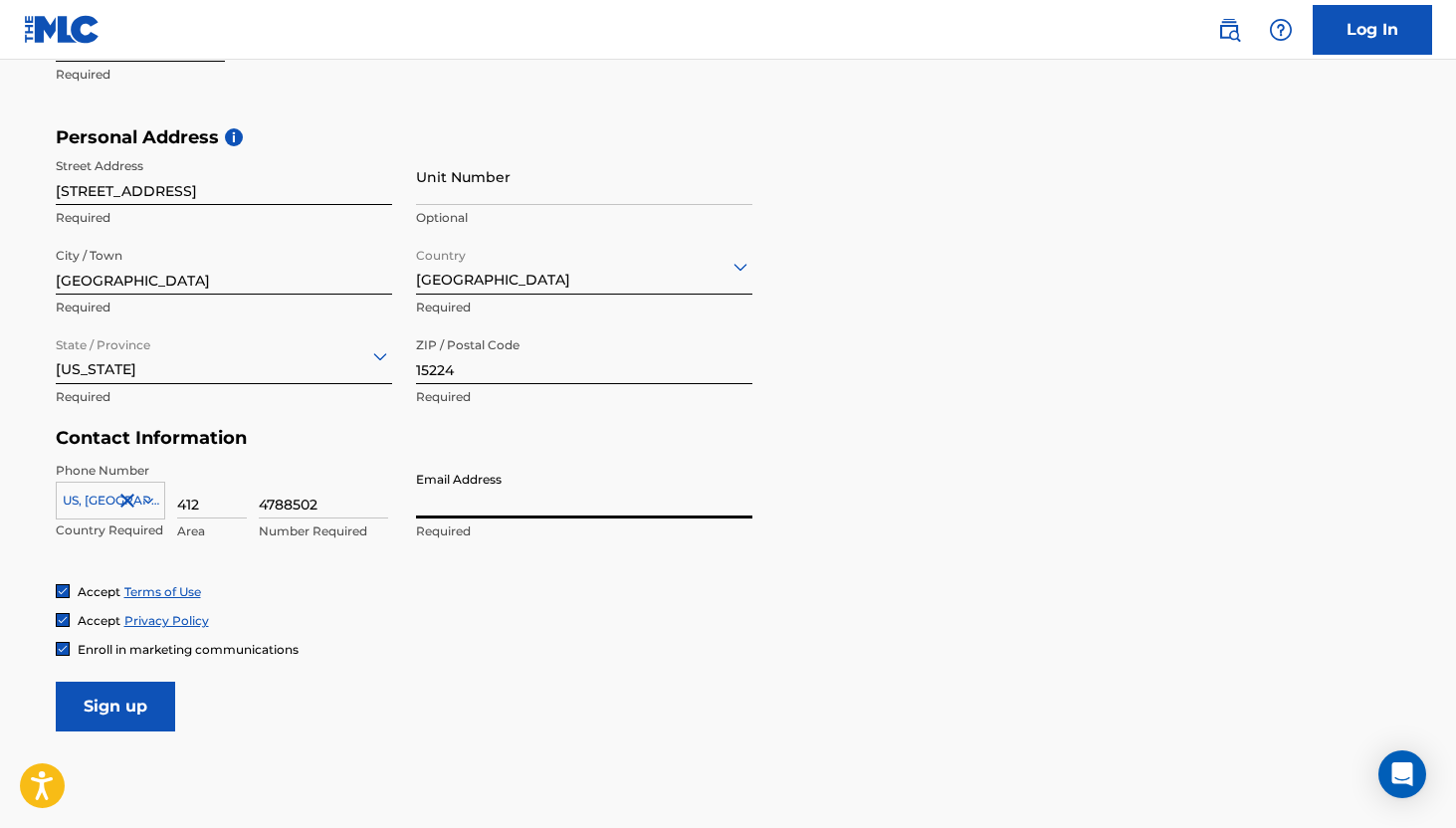 type on "[EMAIL_ADDRESS][DOMAIN_NAME]" 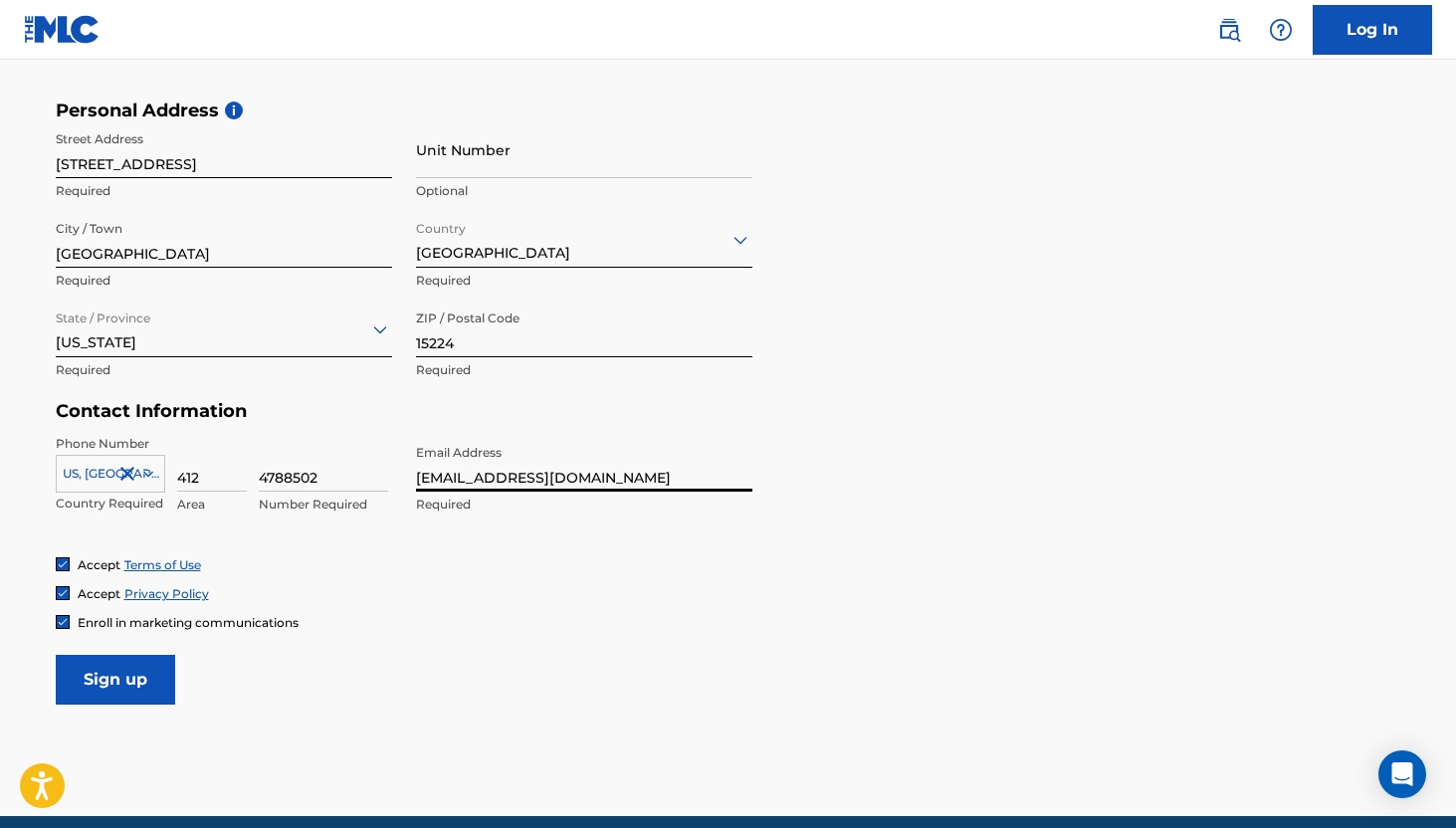 scroll, scrollTop: 646, scrollLeft: 0, axis: vertical 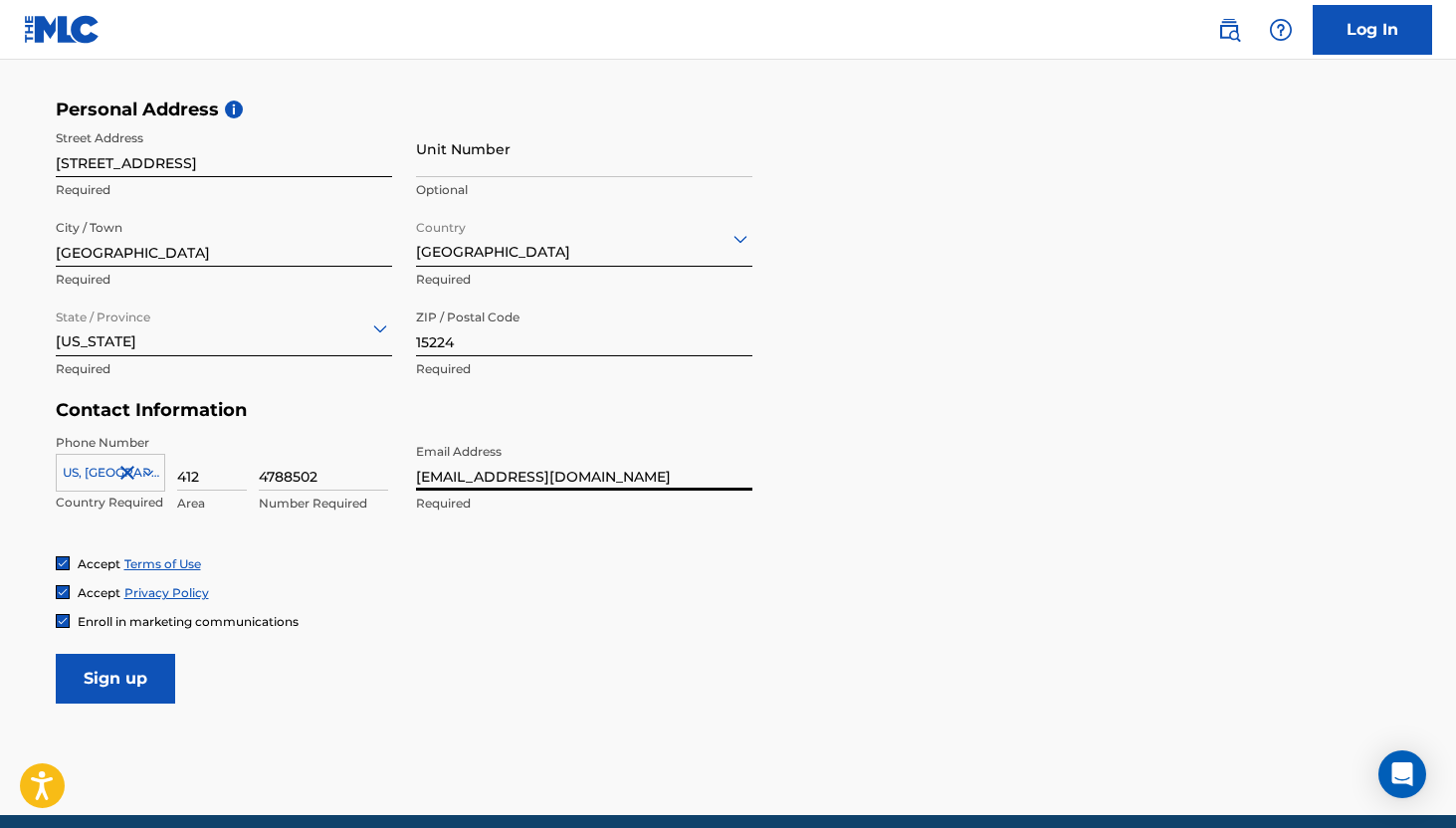 click on "Sign up" at bounding box center [115, 679] 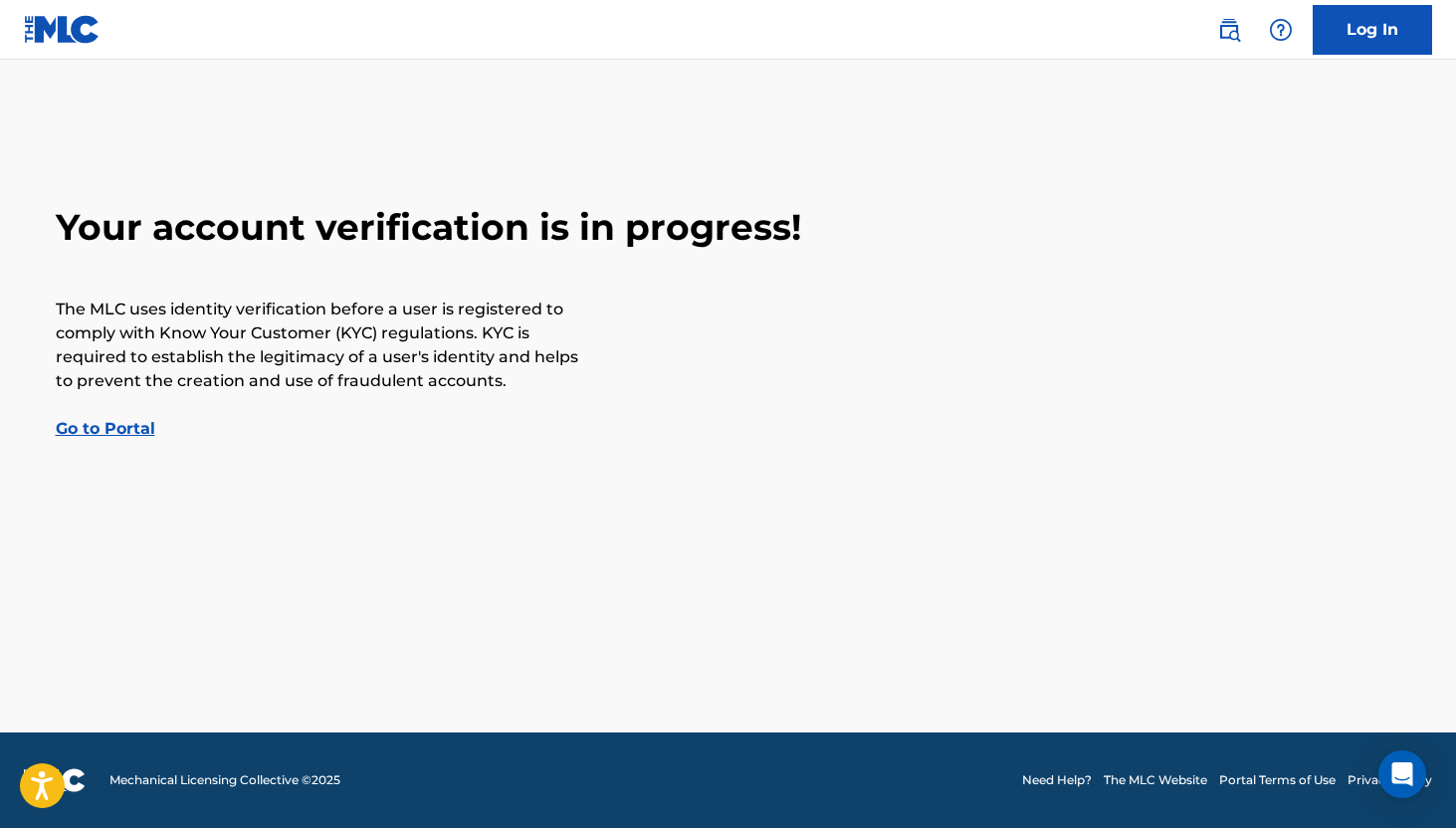 scroll, scrollTop: 0, scrollLeft: 0, axis: both 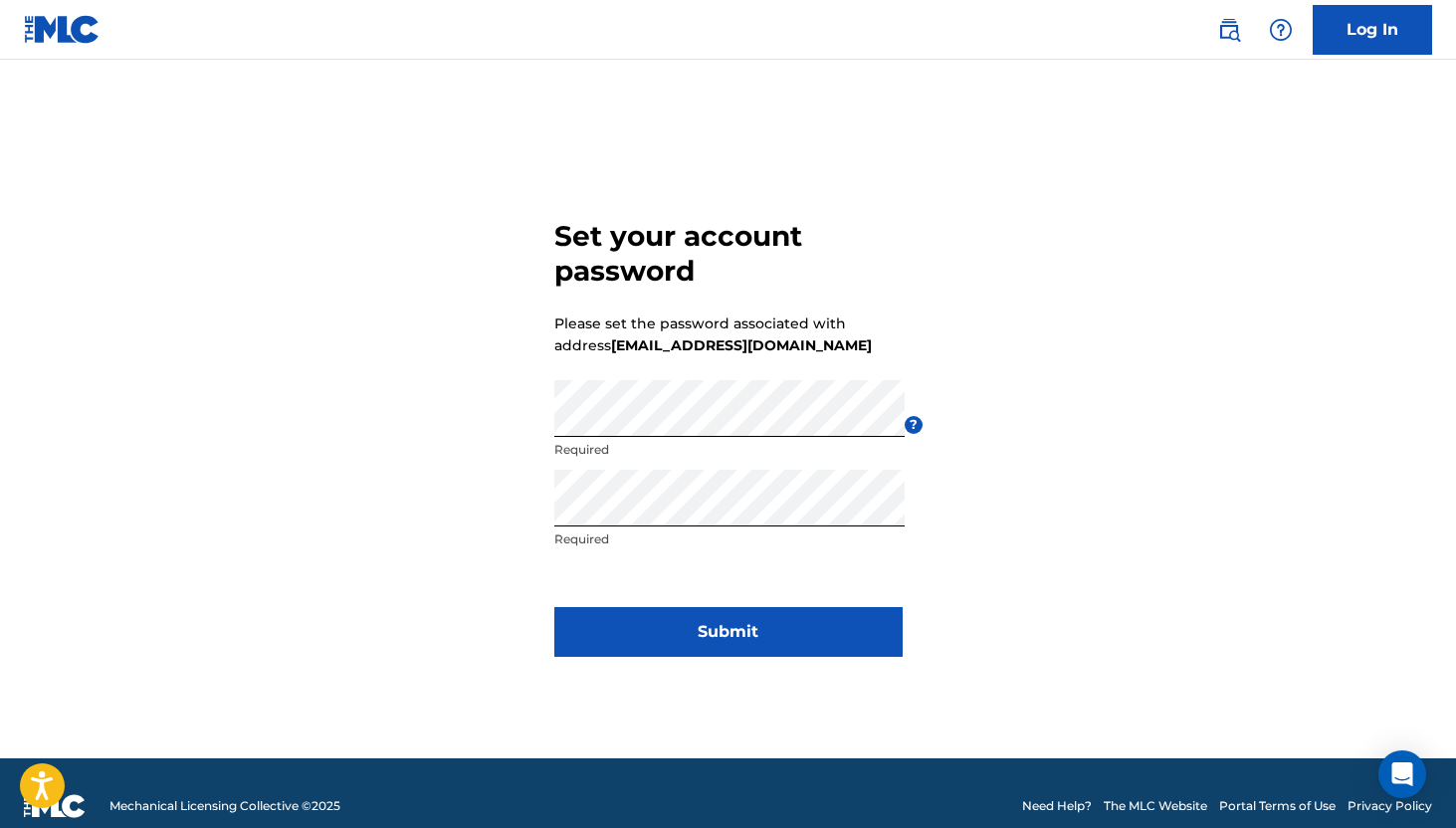 click on "Submit" at bounding box center [728, 632] 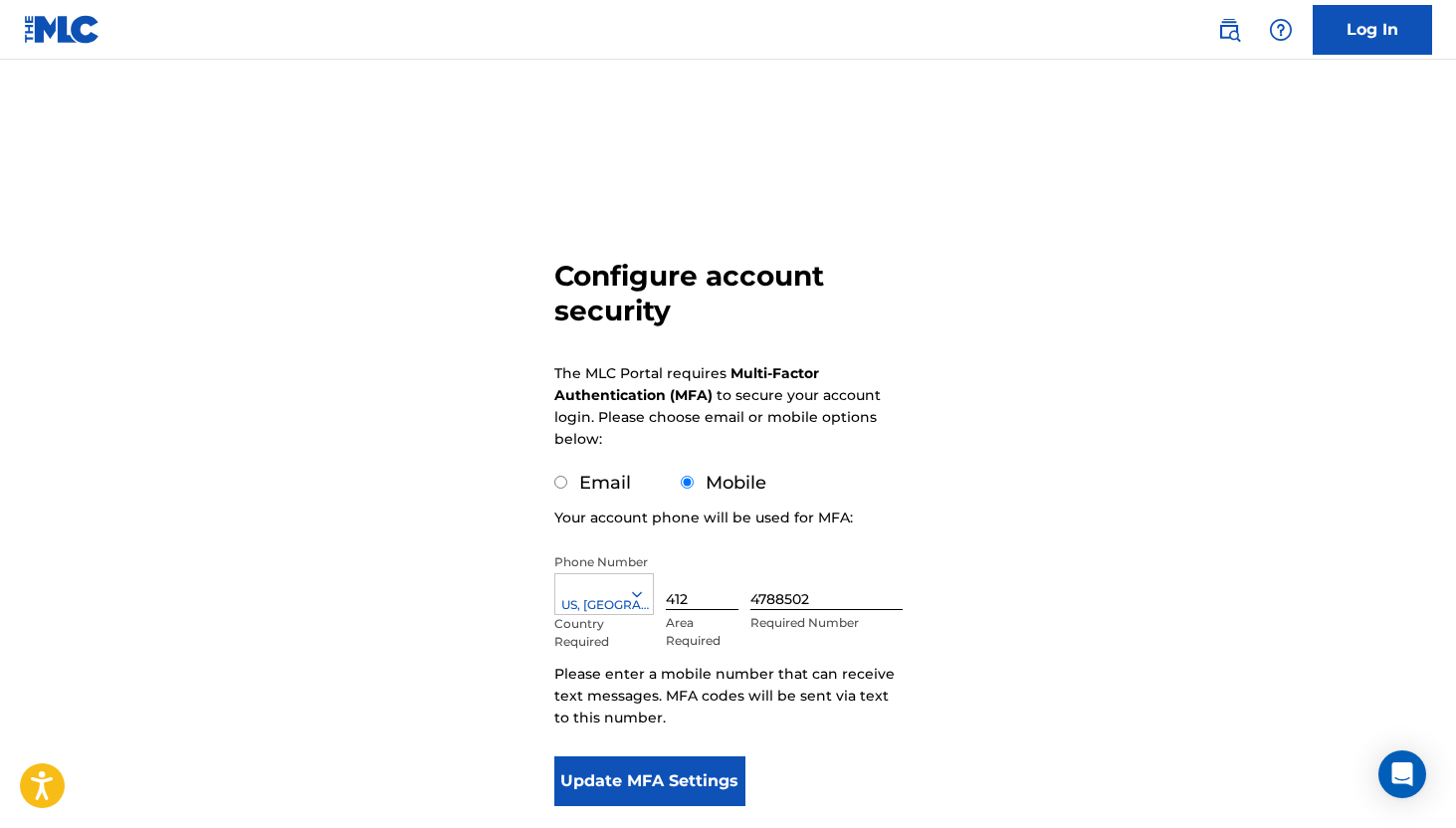 click on "Configure account security The MLC Portal requires     Multi-Factor   Authentication (MFA)   to secure your account   login. Please choose email or mobile options   below: Email Mobile Your account phone will be used for MFA:  Phone Number [GEOGRAPHIC_DATA], [GEOGRAPHIC_DATA] +1 Country Required   412 Area Required   4788502 Required Number Please enter a mobile number that can receive text messages. MFA codes will be sent via text to this number. Update MFA Settings" at bounding box center (728, 486) 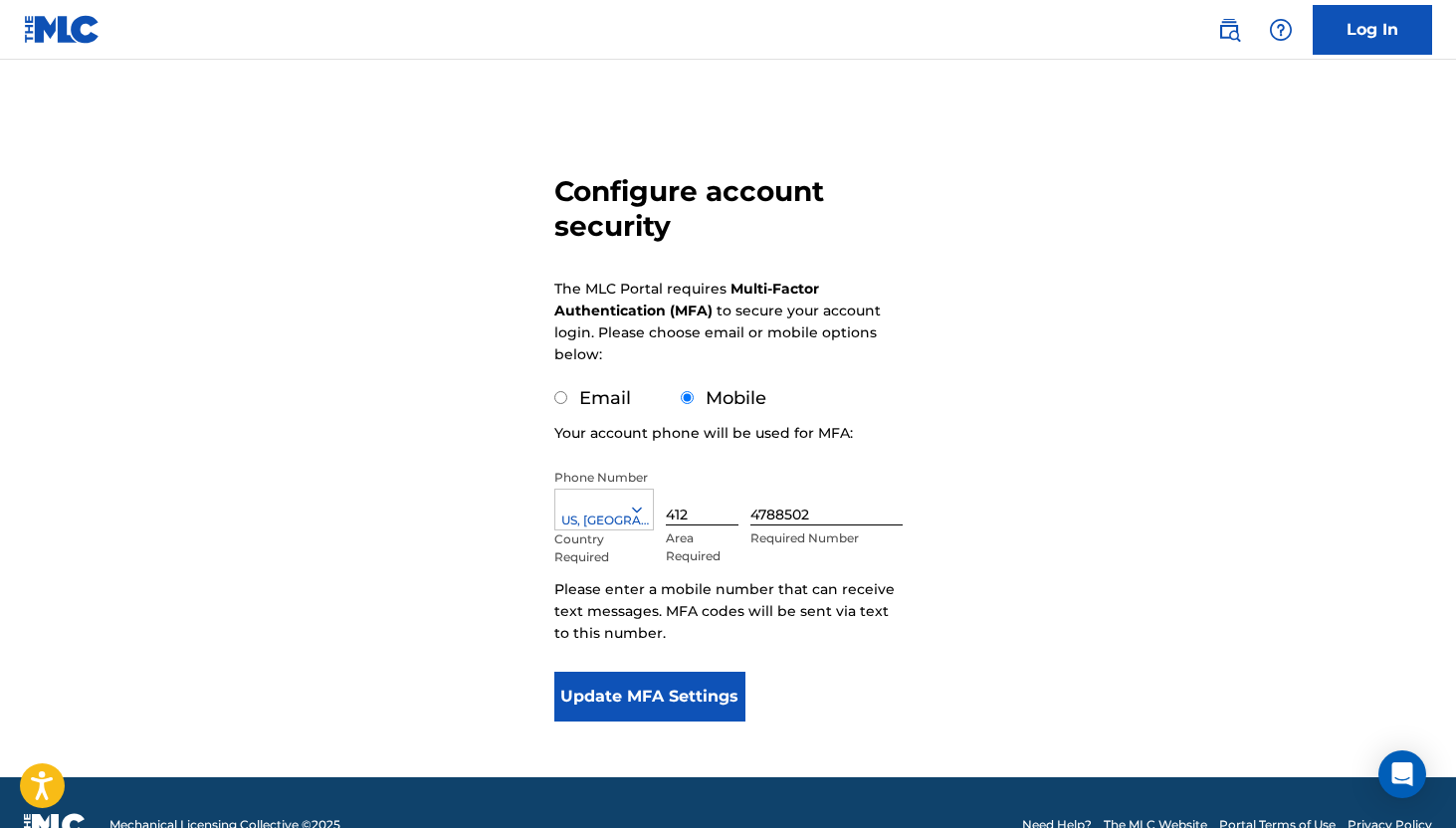 scroll, scrollTop: 110, scrollLeft: 0, axis: vertical 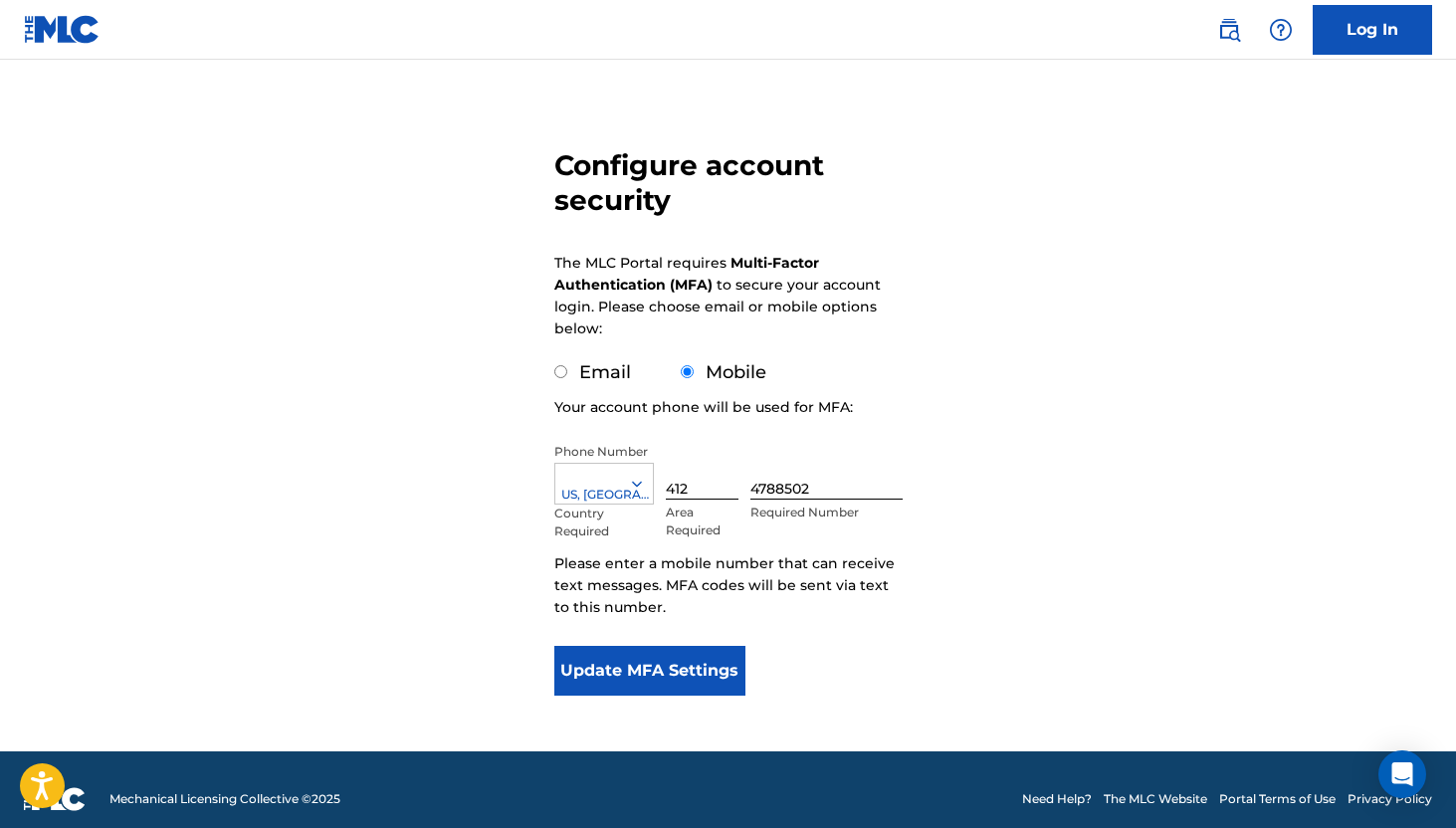 click on "Update MFA Settings" at bounding box center (650, 671) 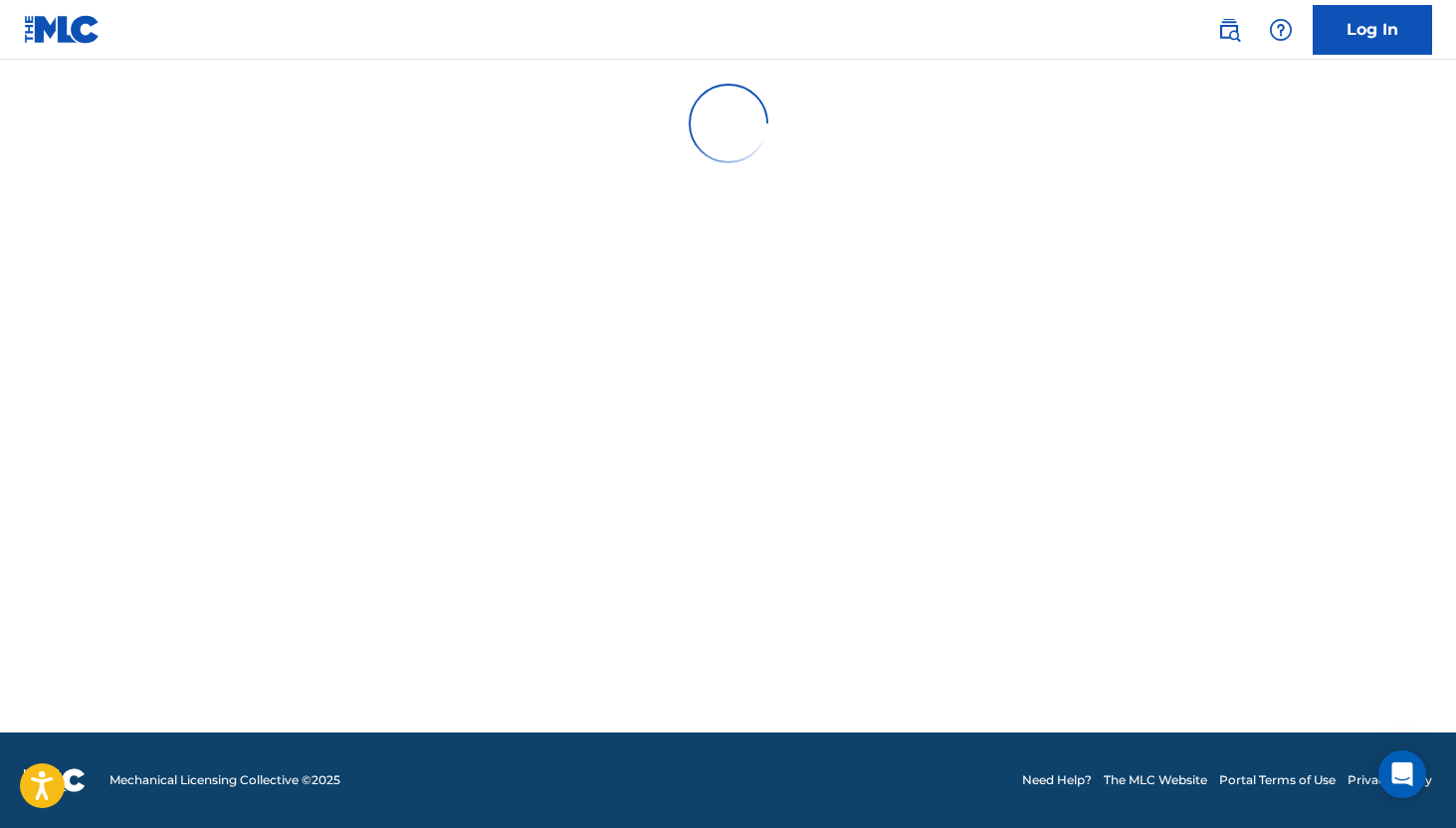 scroll, scrollTop: 0, scrollLeft: 0, axis: both 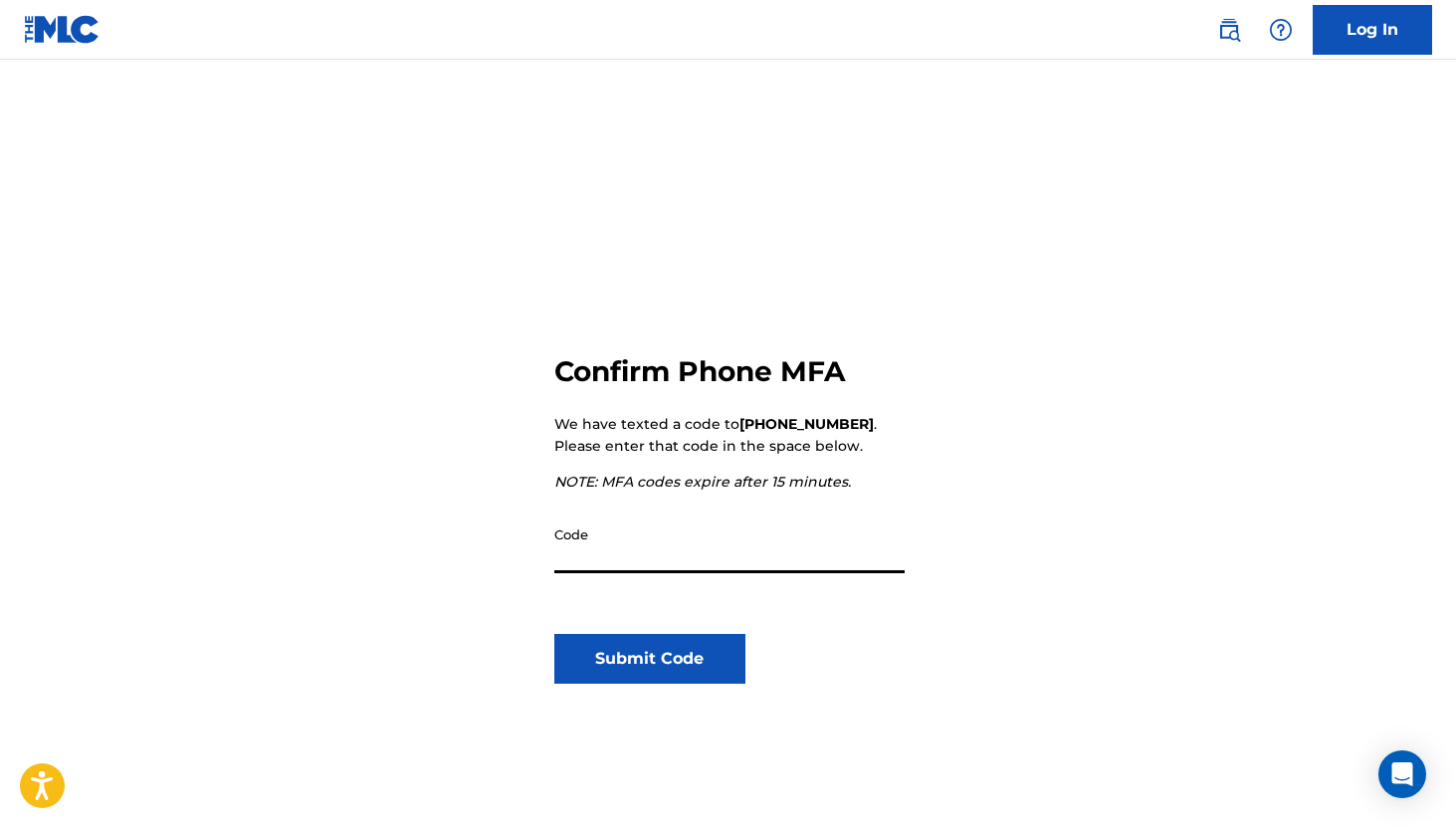 click on "Code" at bounding box center [729, 544] 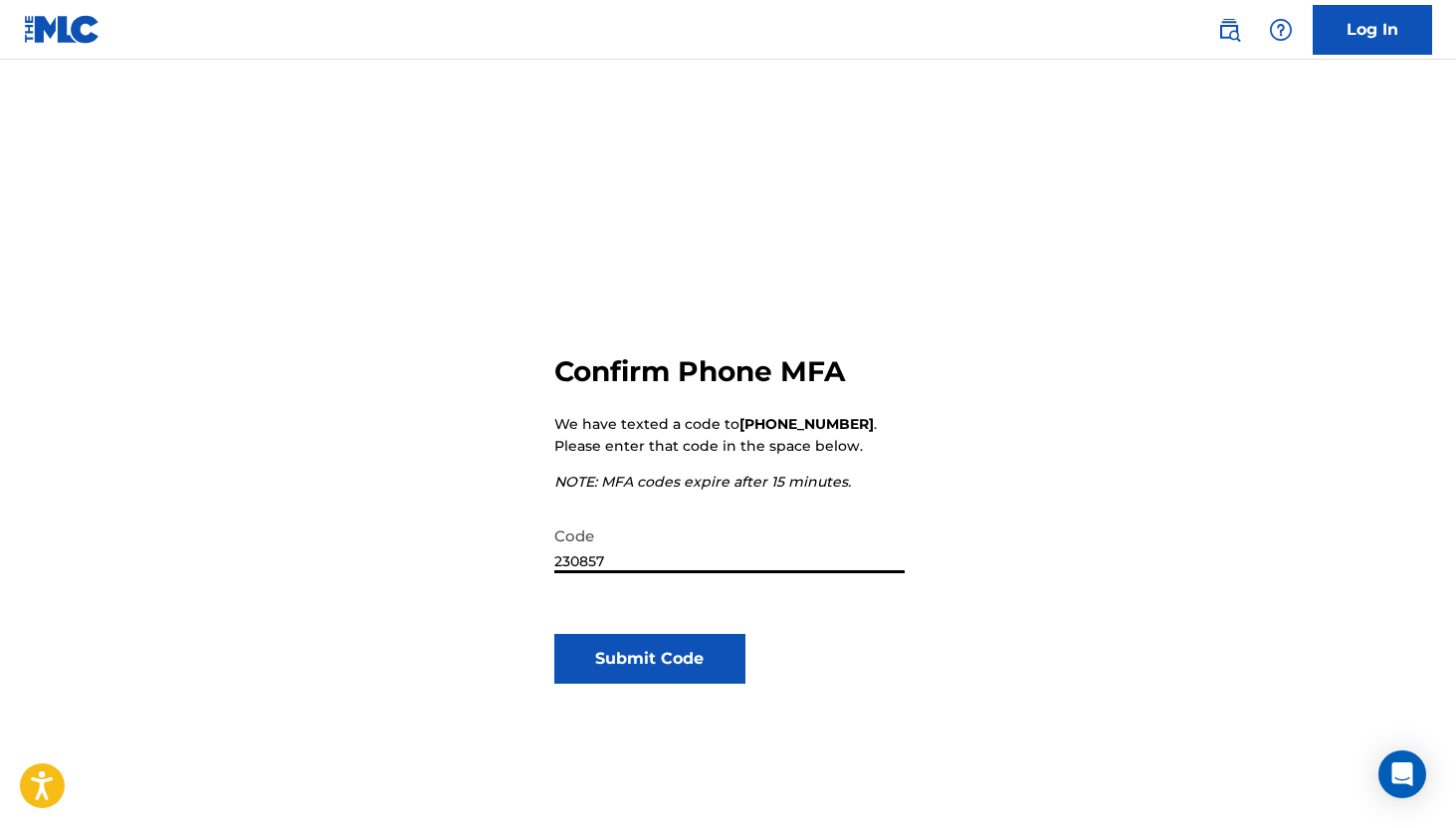 type on "230857" 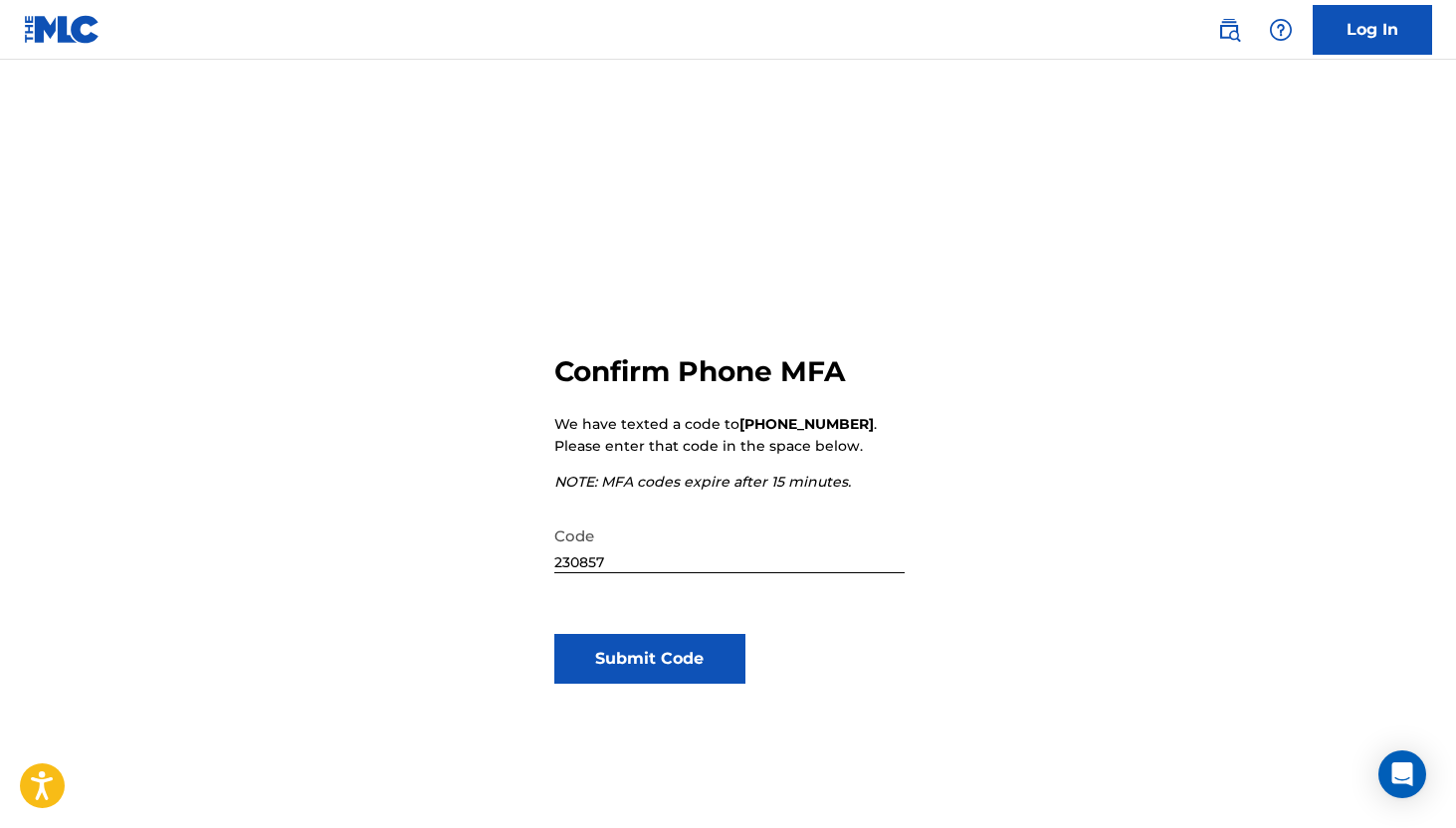 click on "Submit Code" at bounding box center (650, 659) 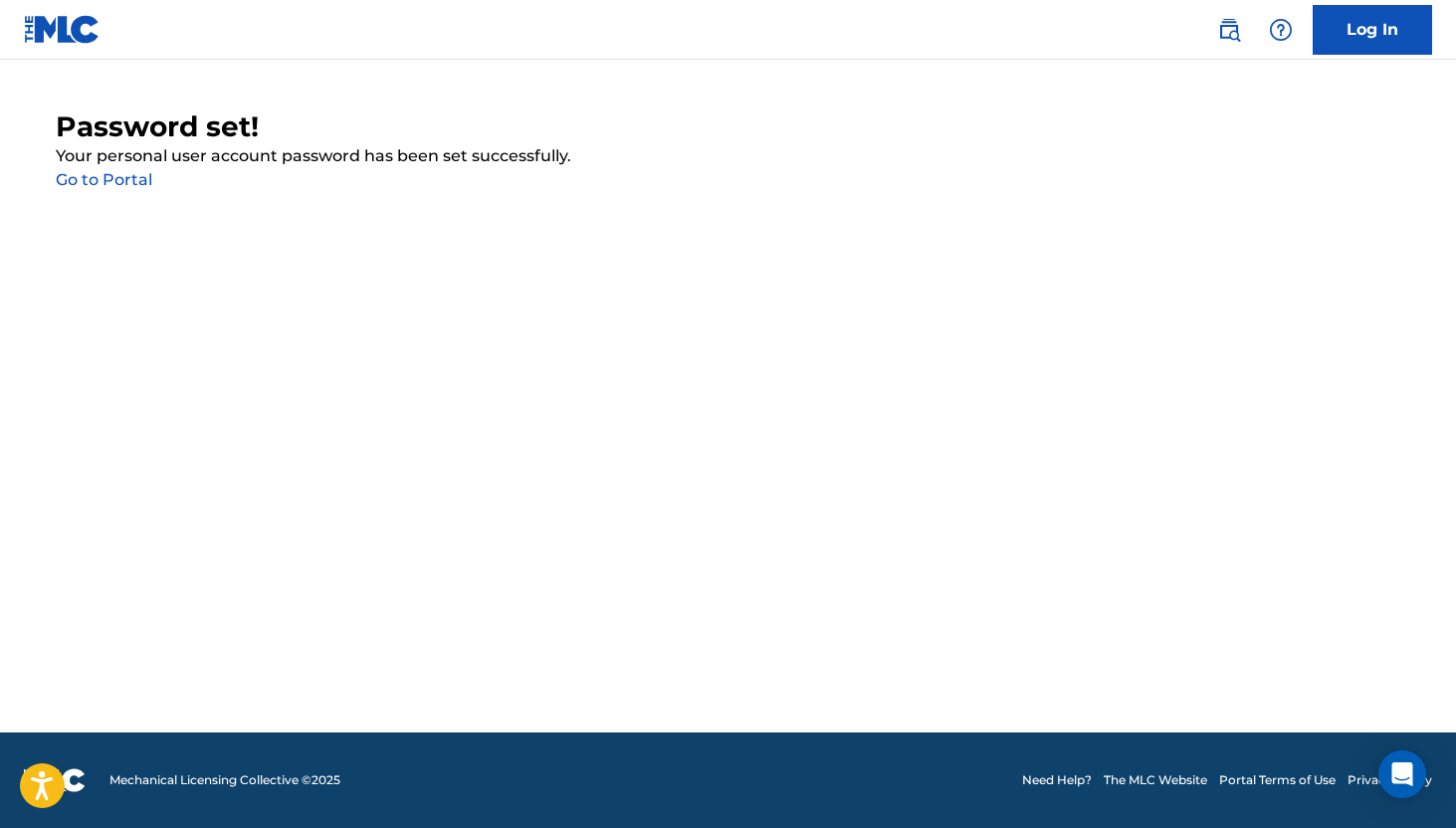 click on "Go to Portal" at bounding box center [104, 179] 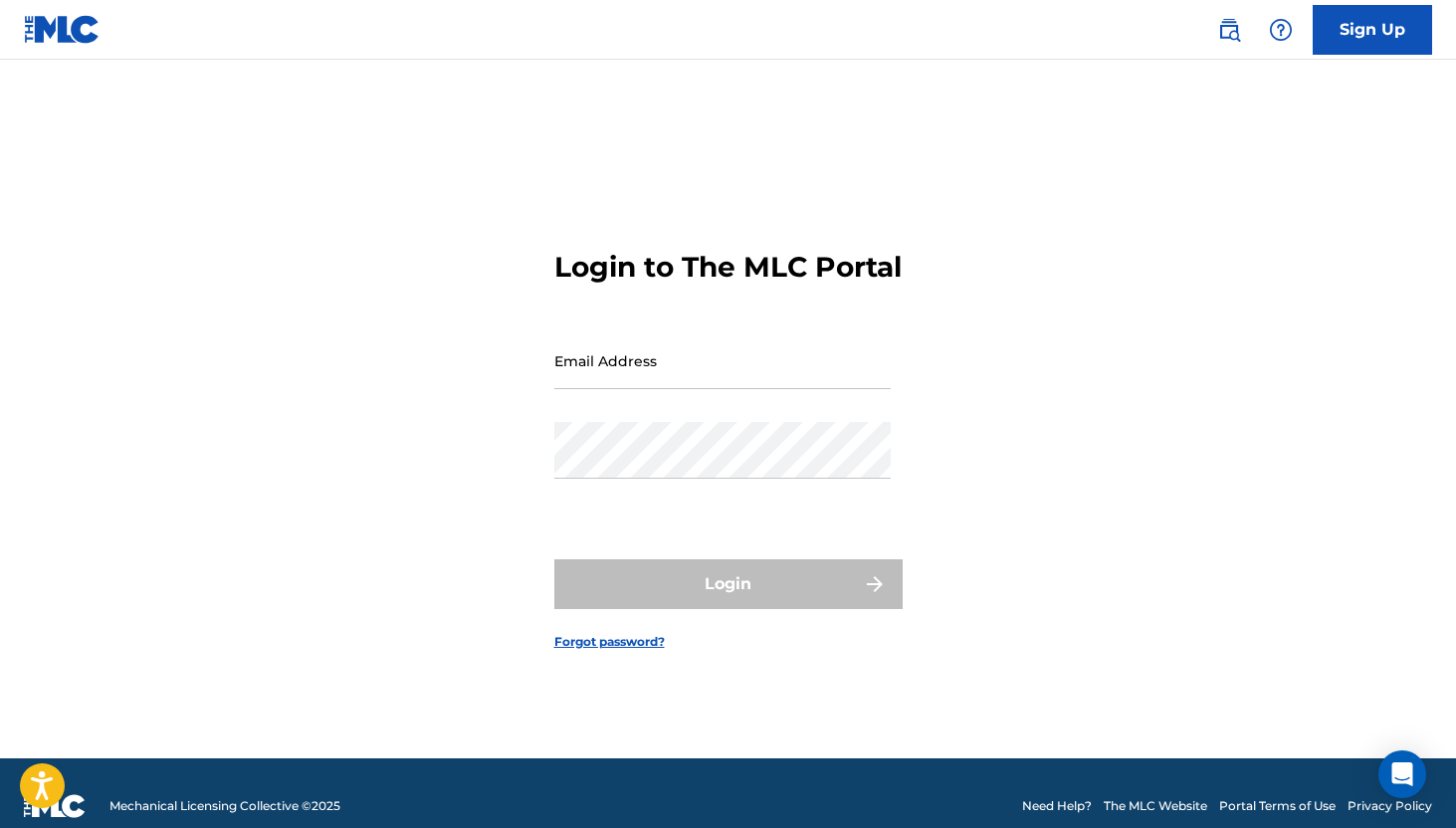click on "Email Address" at bounding box center (723, 360) 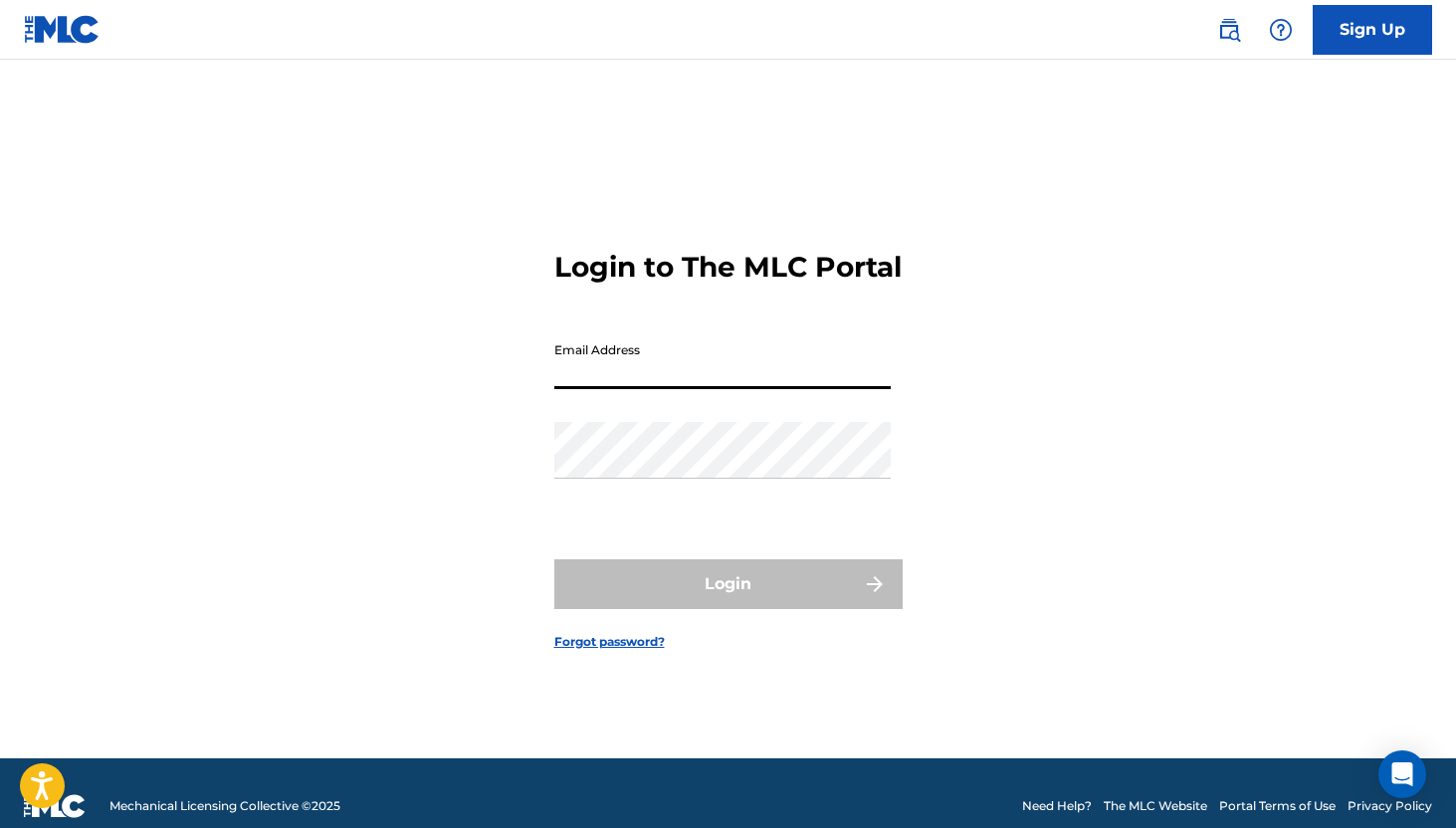 type on "[EMAIL_ADDRESS][DOMAIN_NAME]" 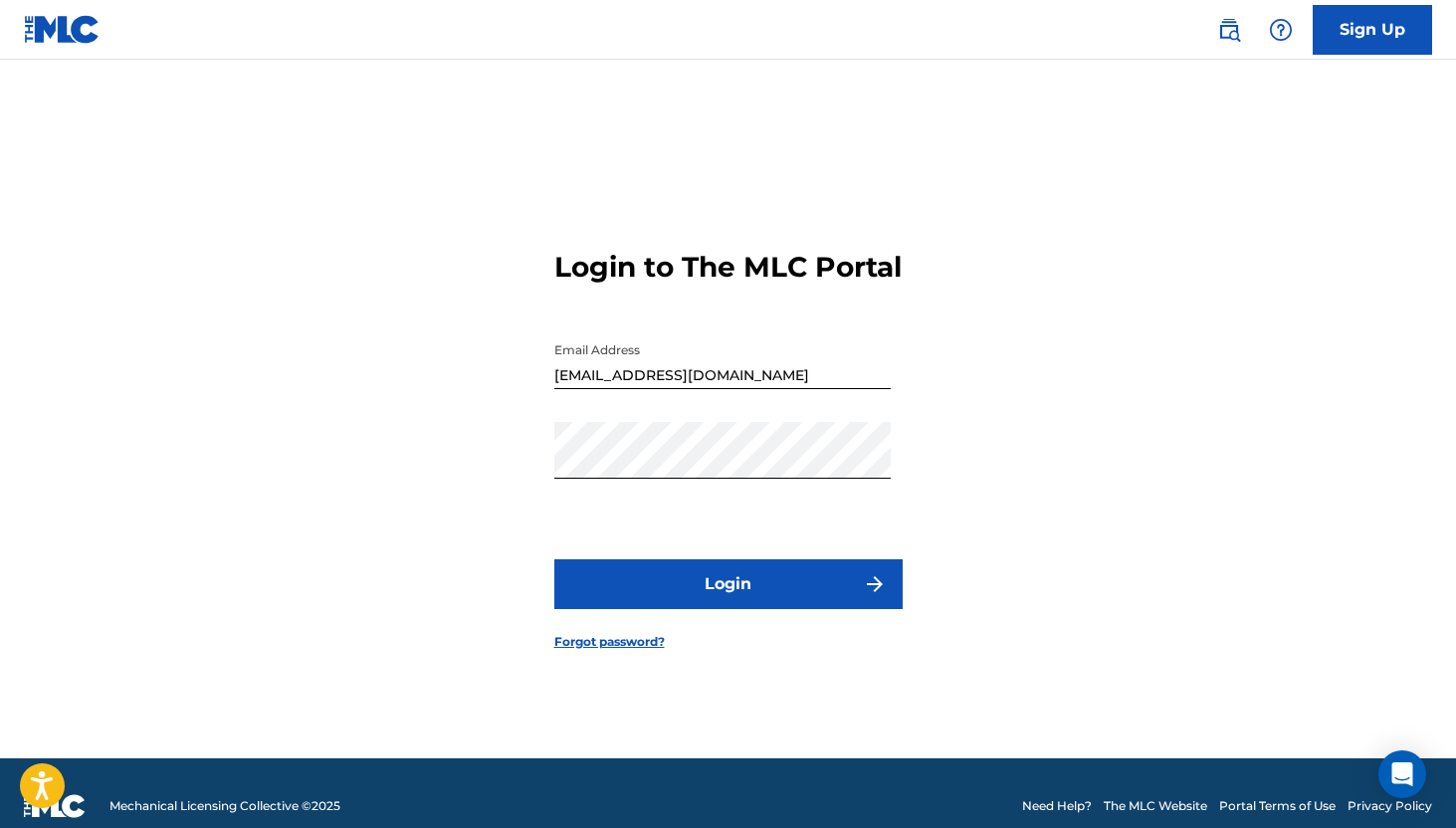 click on "Login" at bounding box center (728, 584) 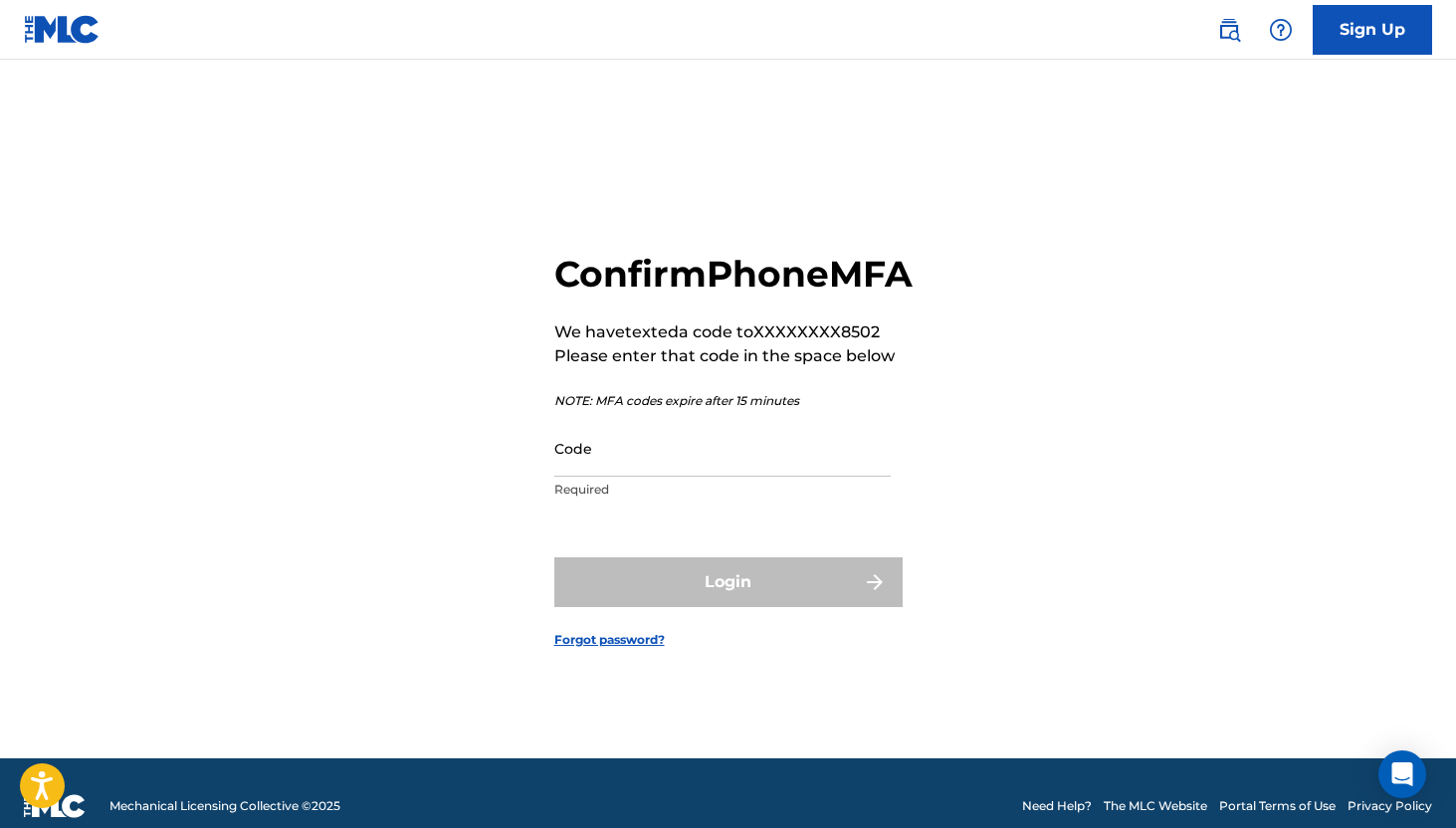 click on "Code" at bounding box center (723, 448) 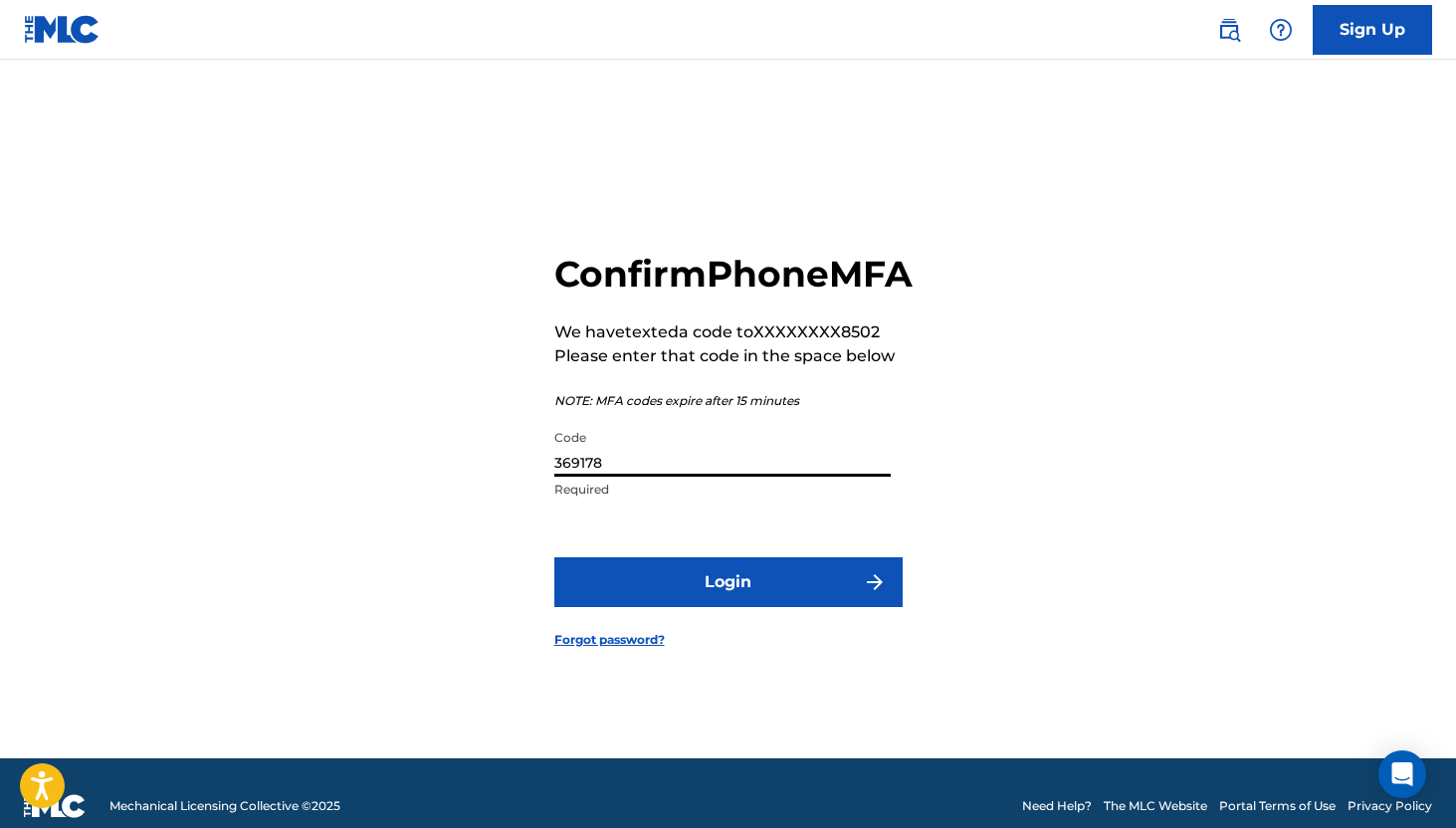 type on "369178" 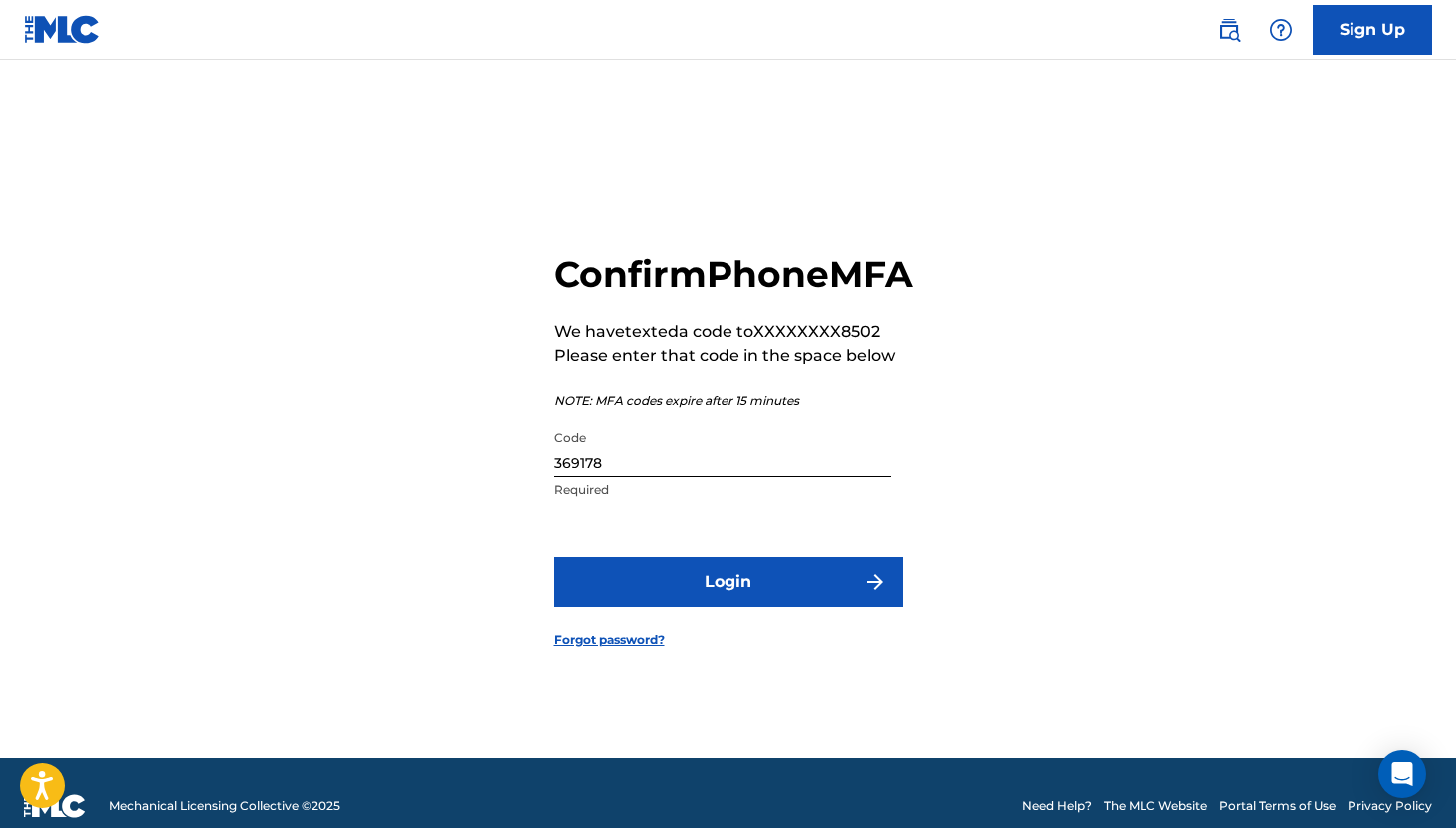 click on "Login" at bounding box center [728, 582] 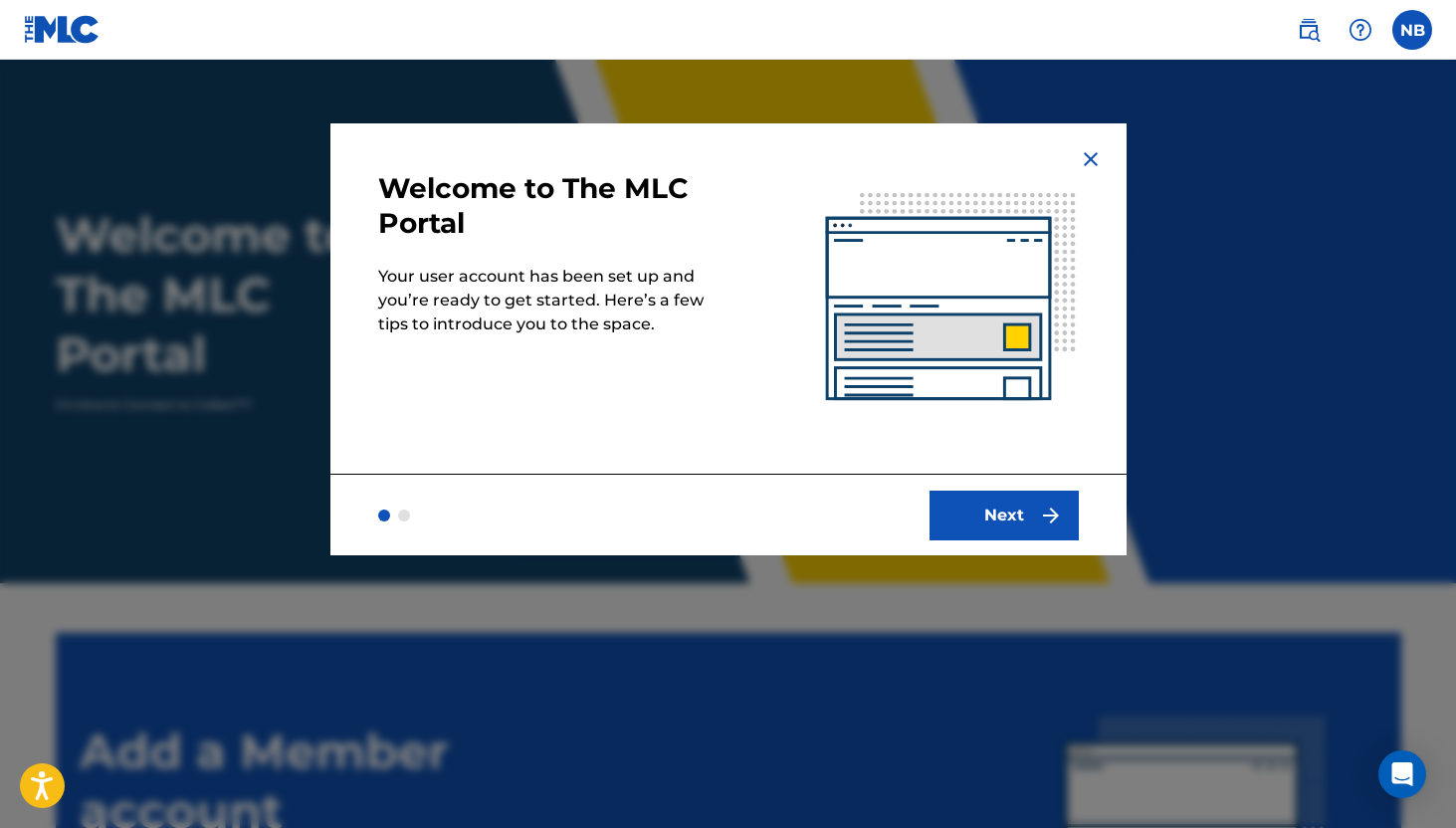 scroll, scrollTop: 0, scrollLeft: 0, axis: both 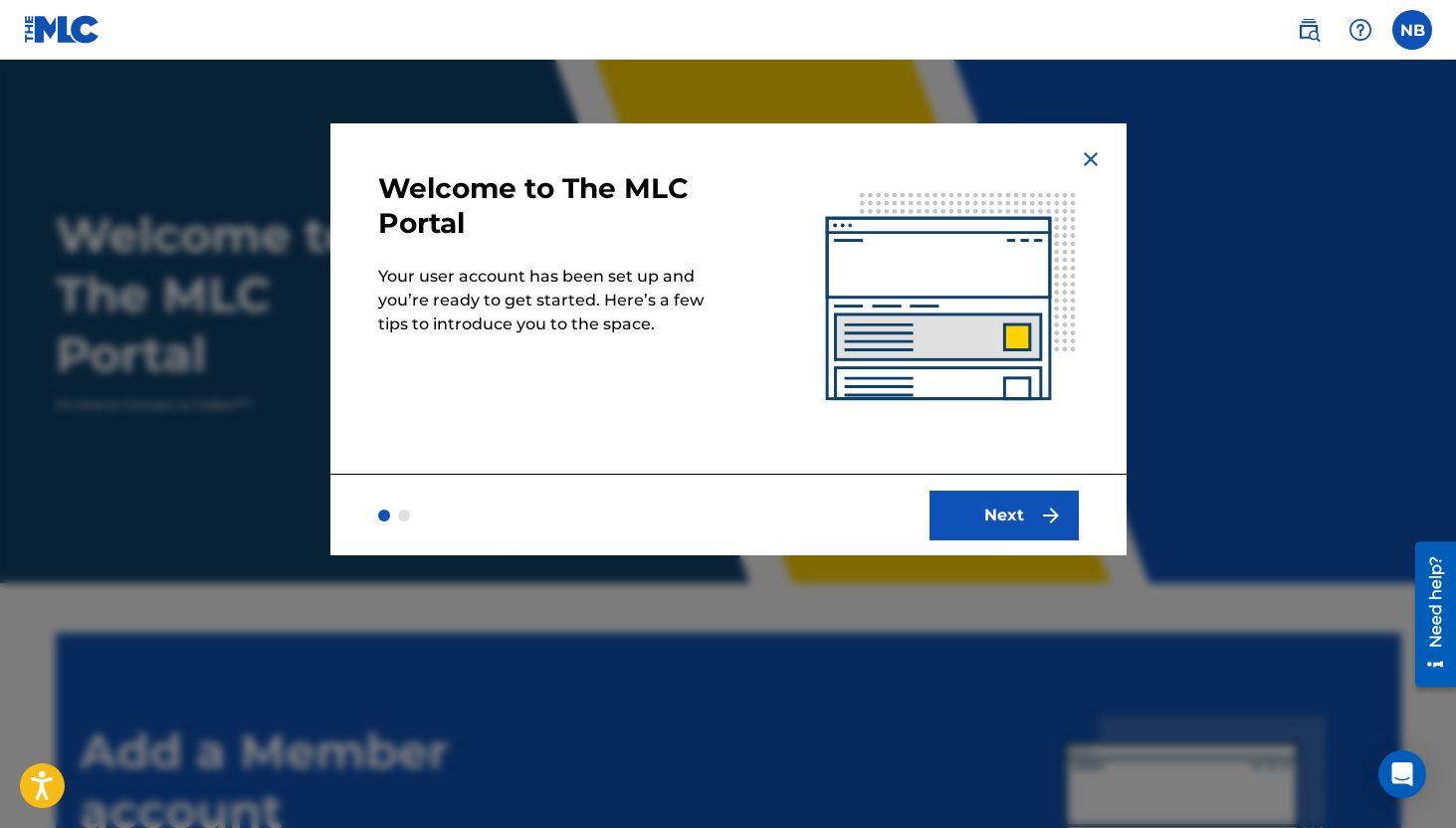 click on "Next" at bounding box center (1004, 516) 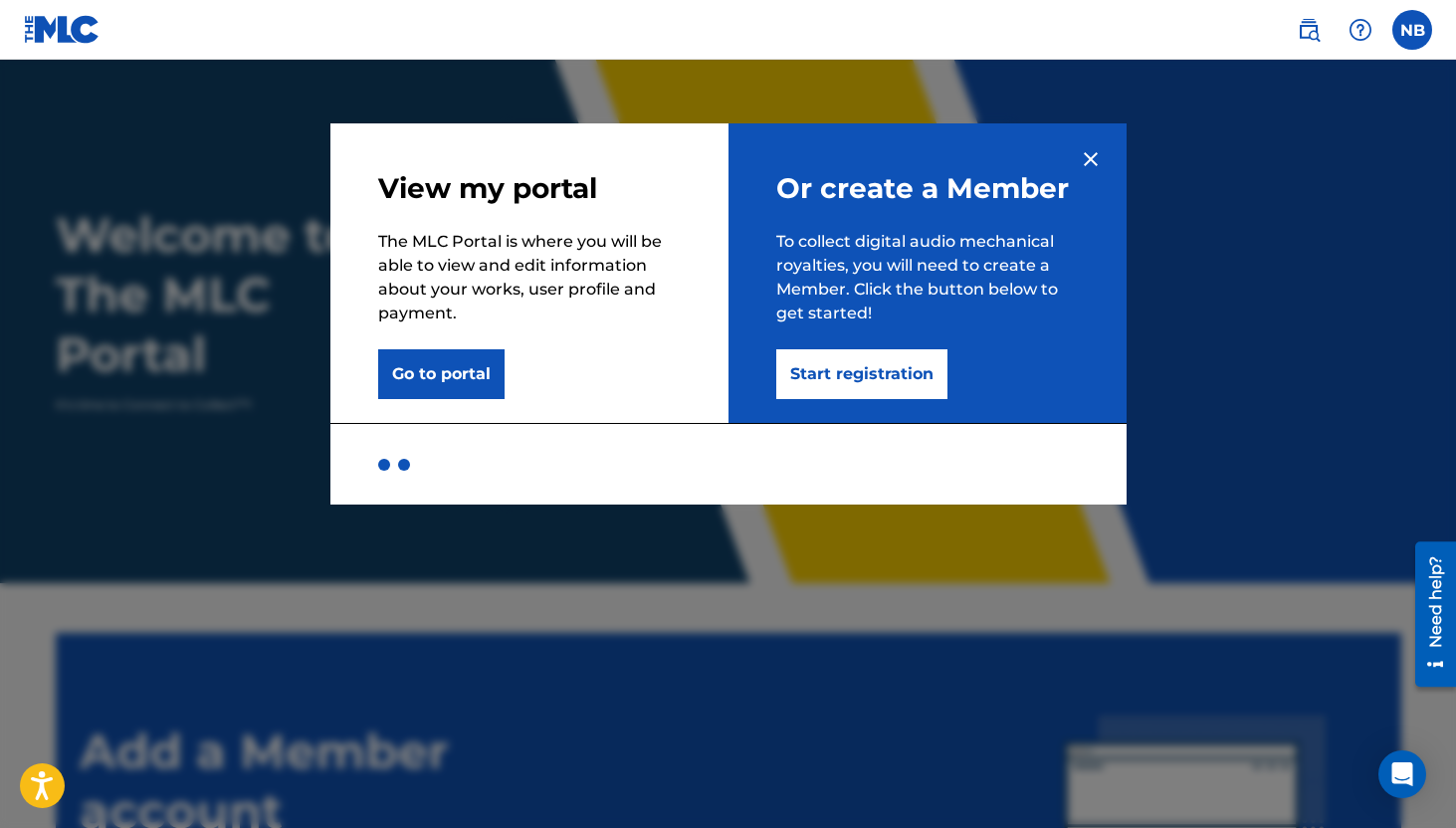 click on "Start registration" at bounding box center [862, 374] 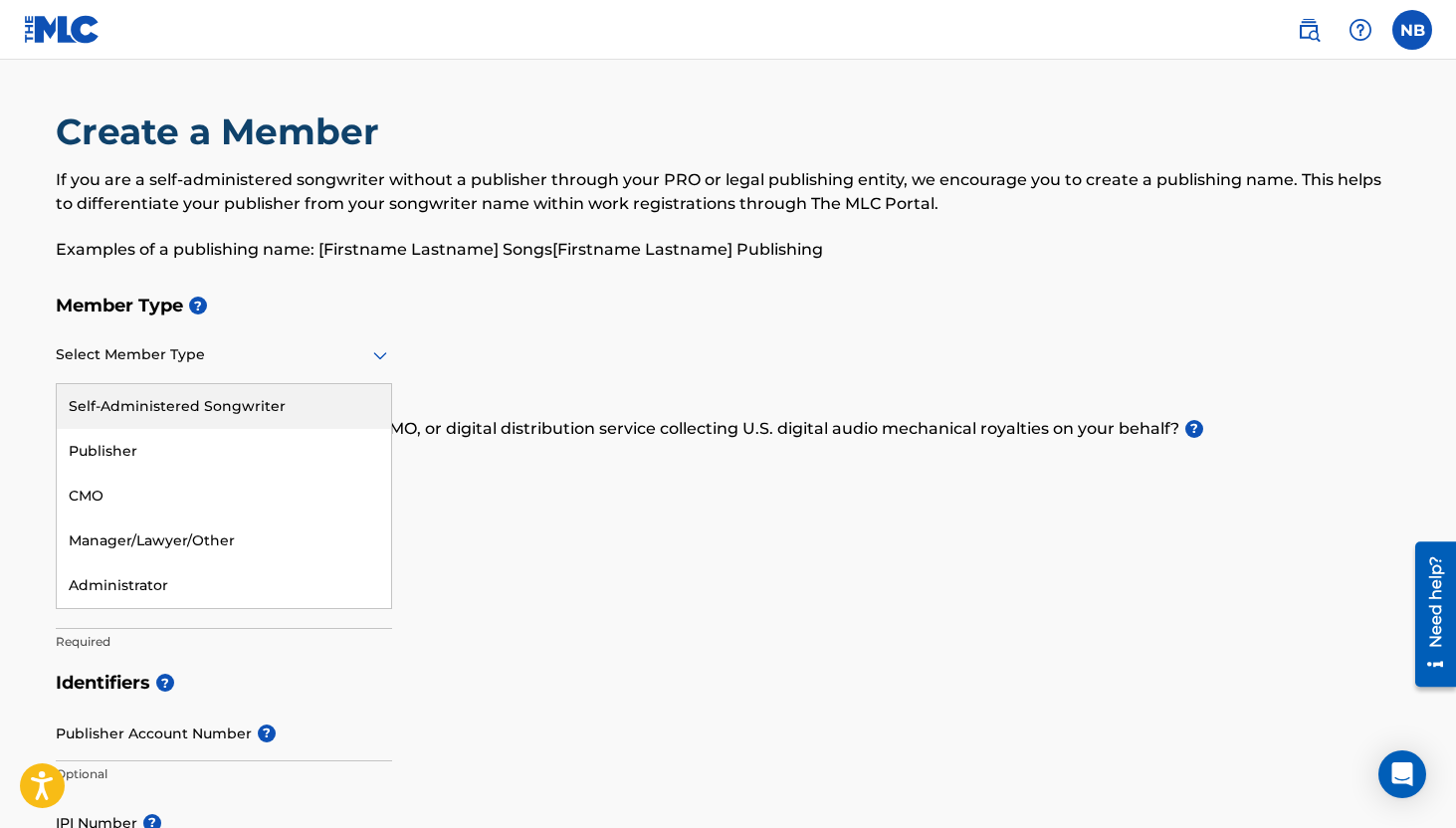 click at bounding box center [224, 354] 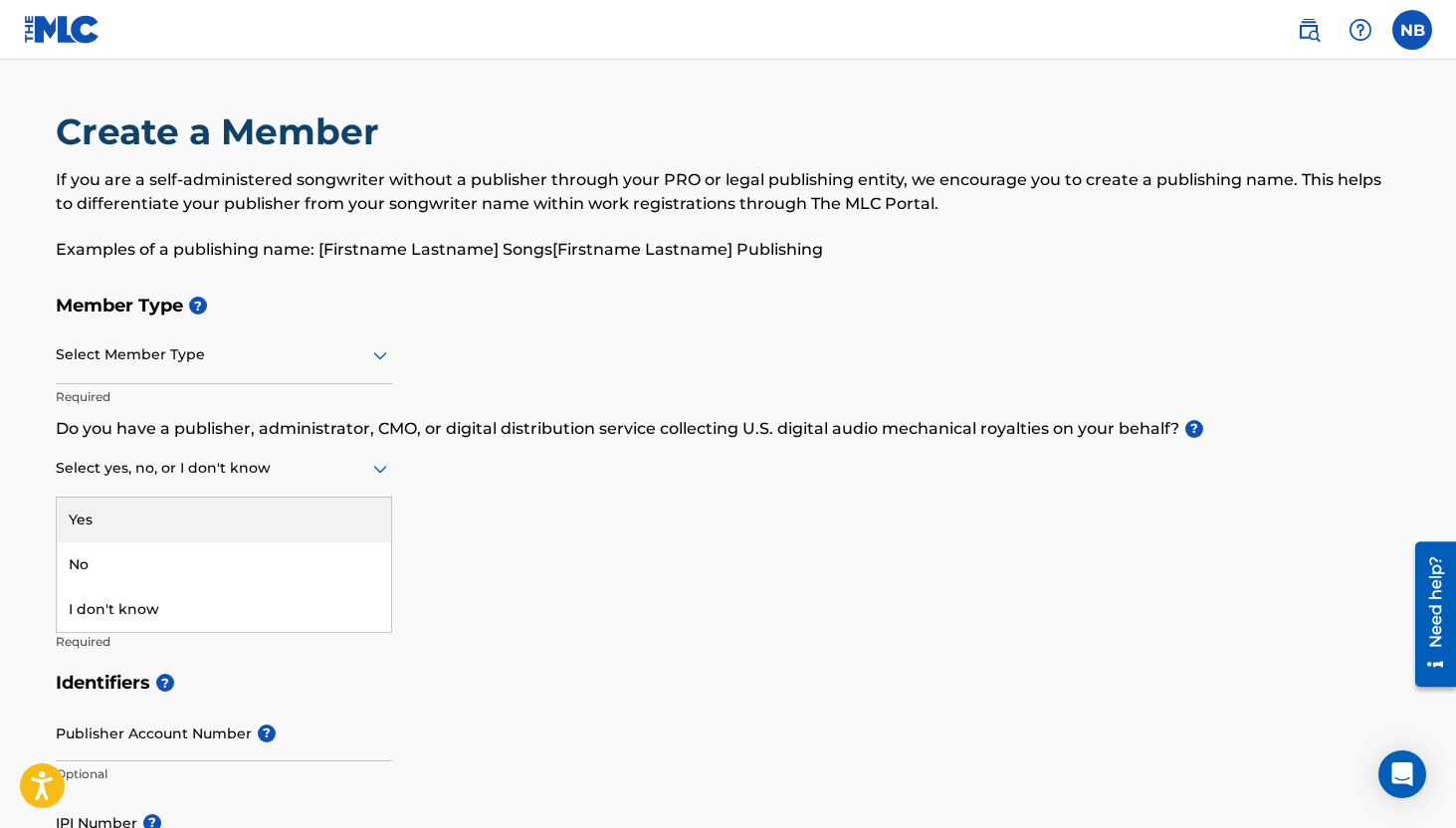 click at bounding box center (224, 468) 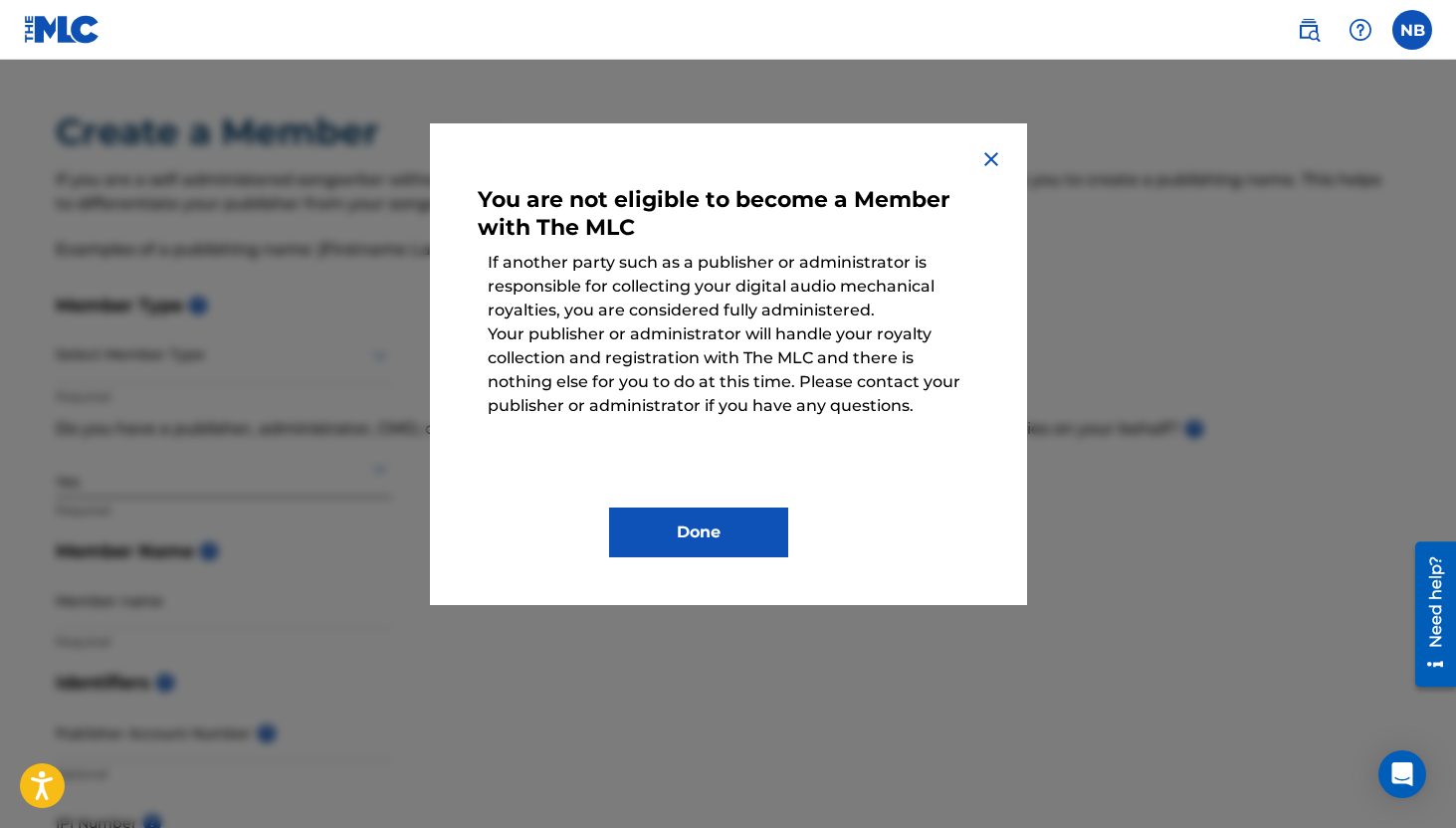 click at bounding box center [991, 159] 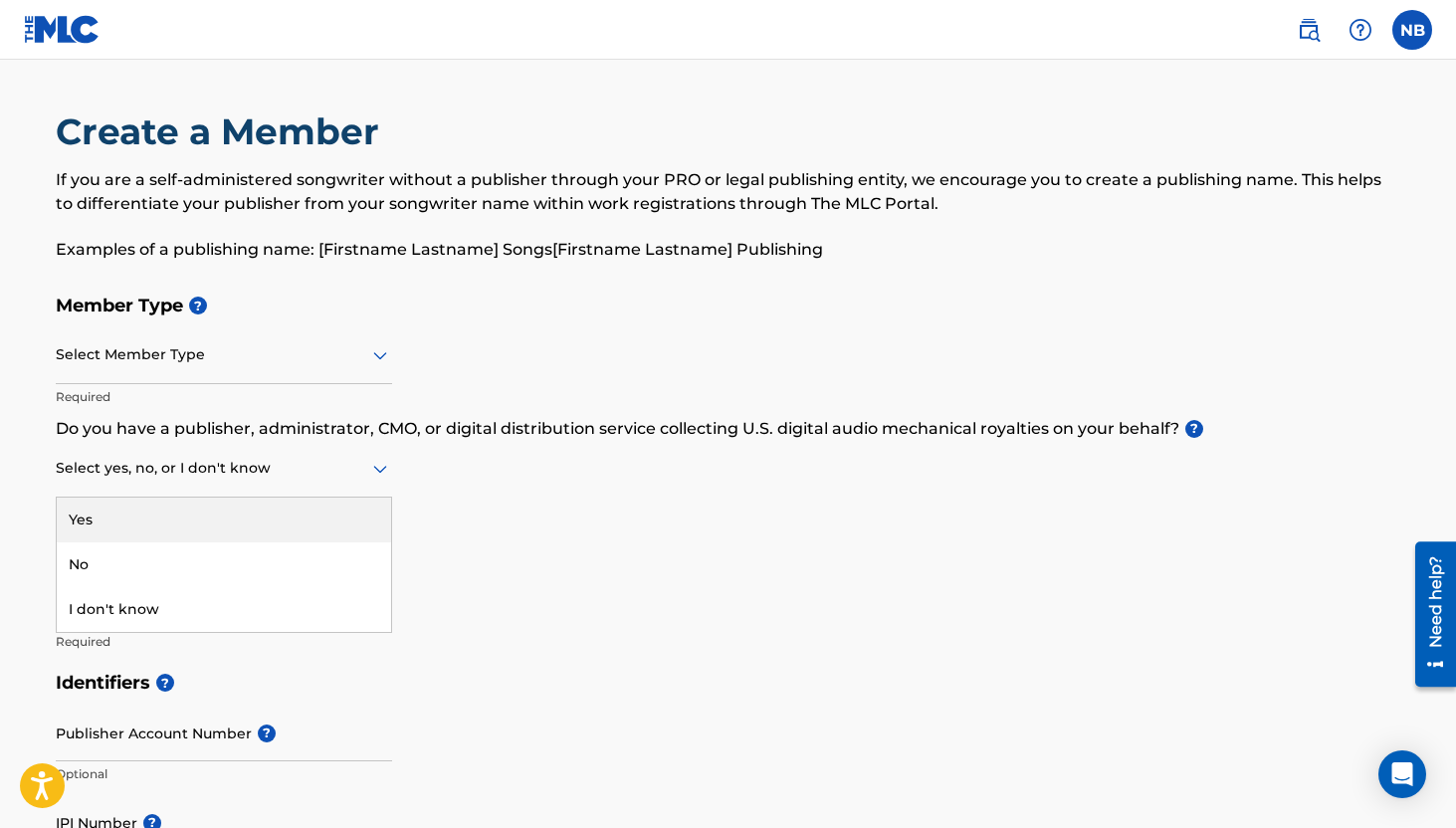 click at bounding box center [224, 468] 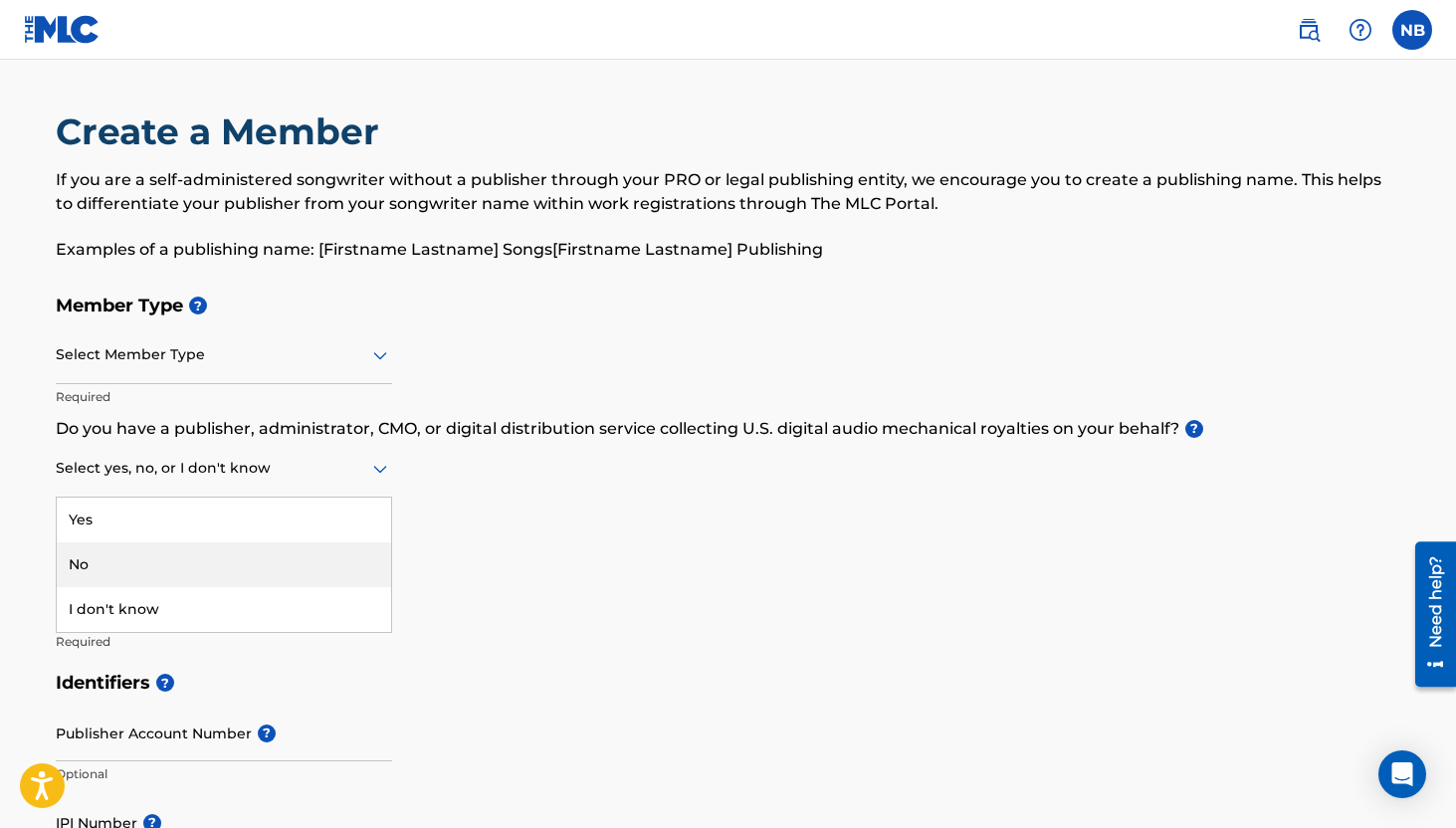 click on "No" at bounding box center [224, 564] 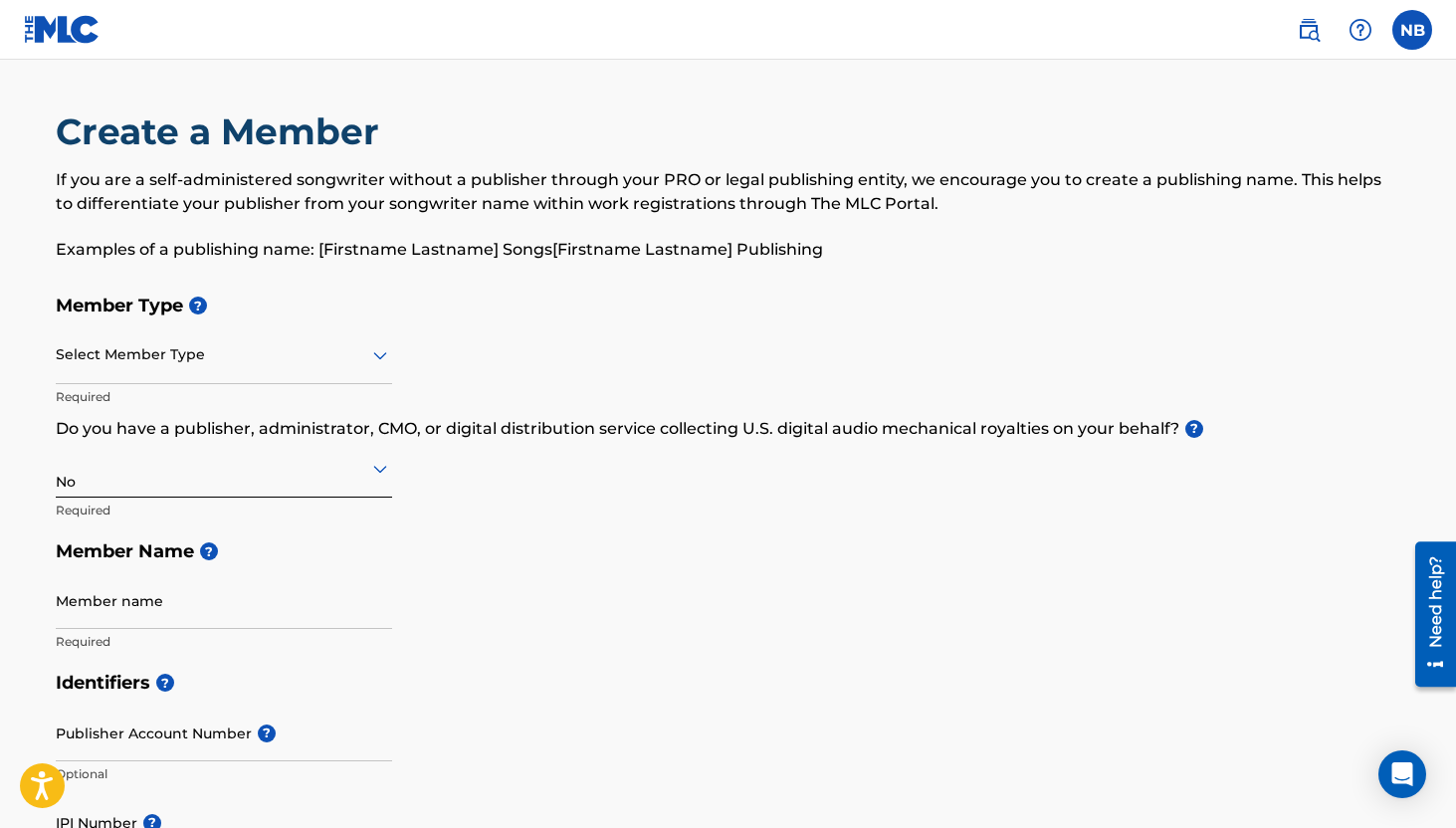 click at bounding box center (224, 354) 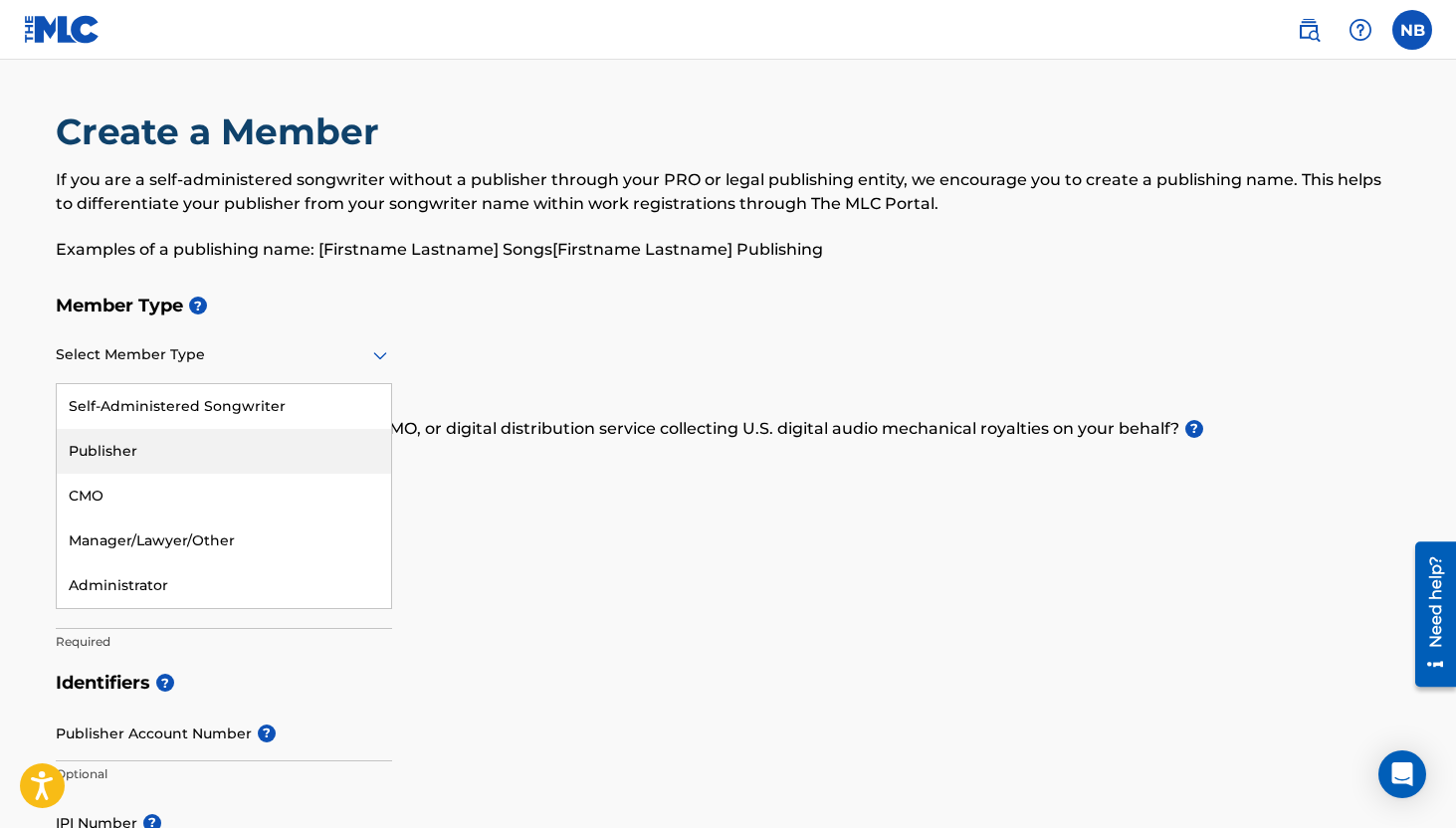 click on "Publisher" at bounding box center [224, 451] 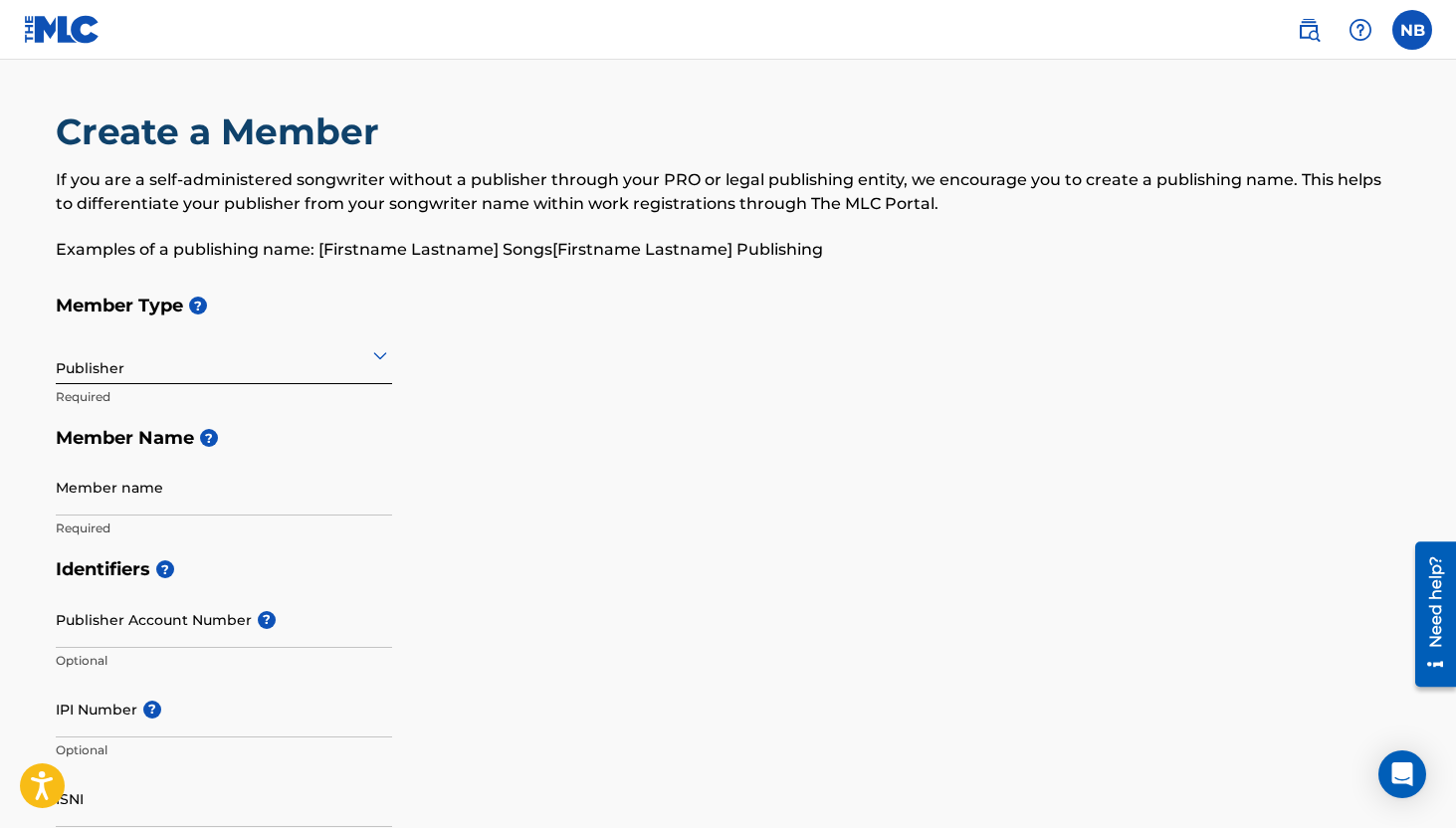 click on "Member name" at bounding box center (224, 487) 